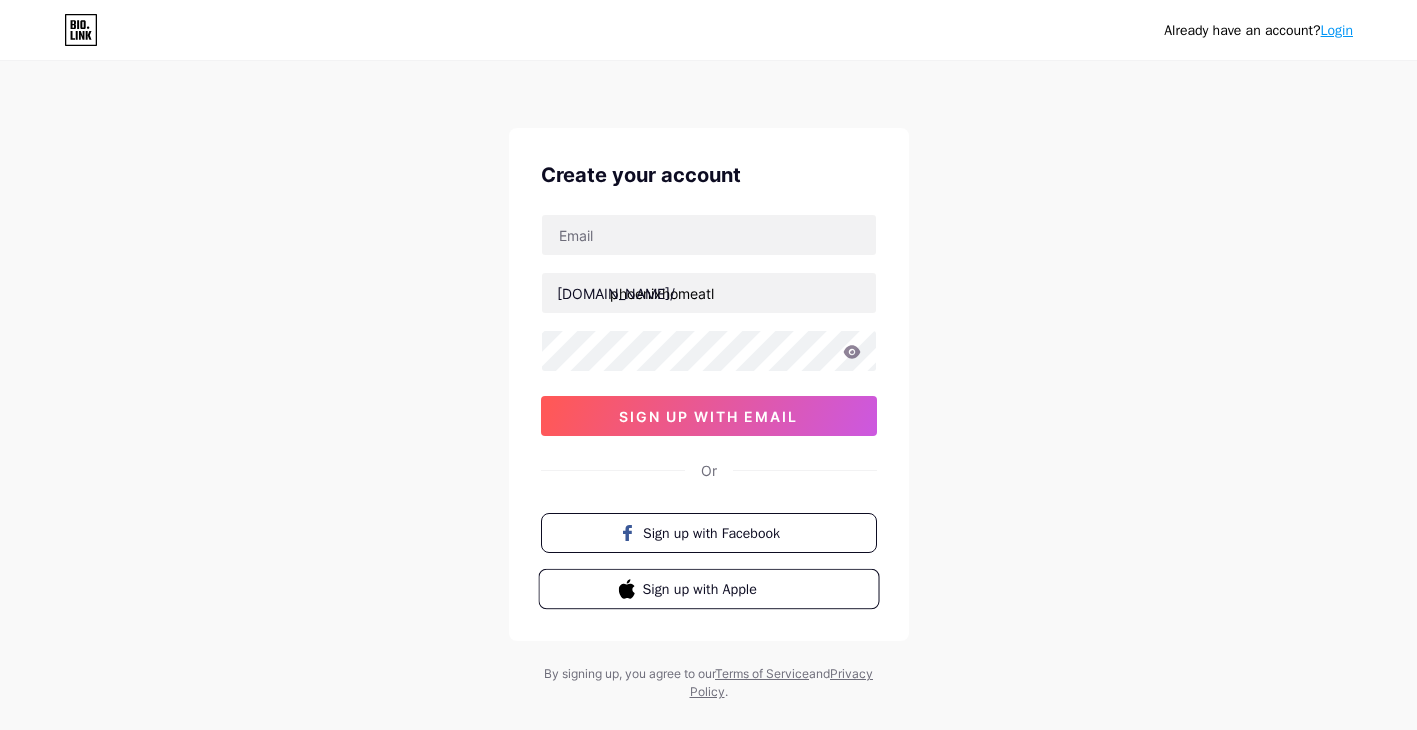 scroll, scrollTop: 0, scrollLeft: 0, axis: both 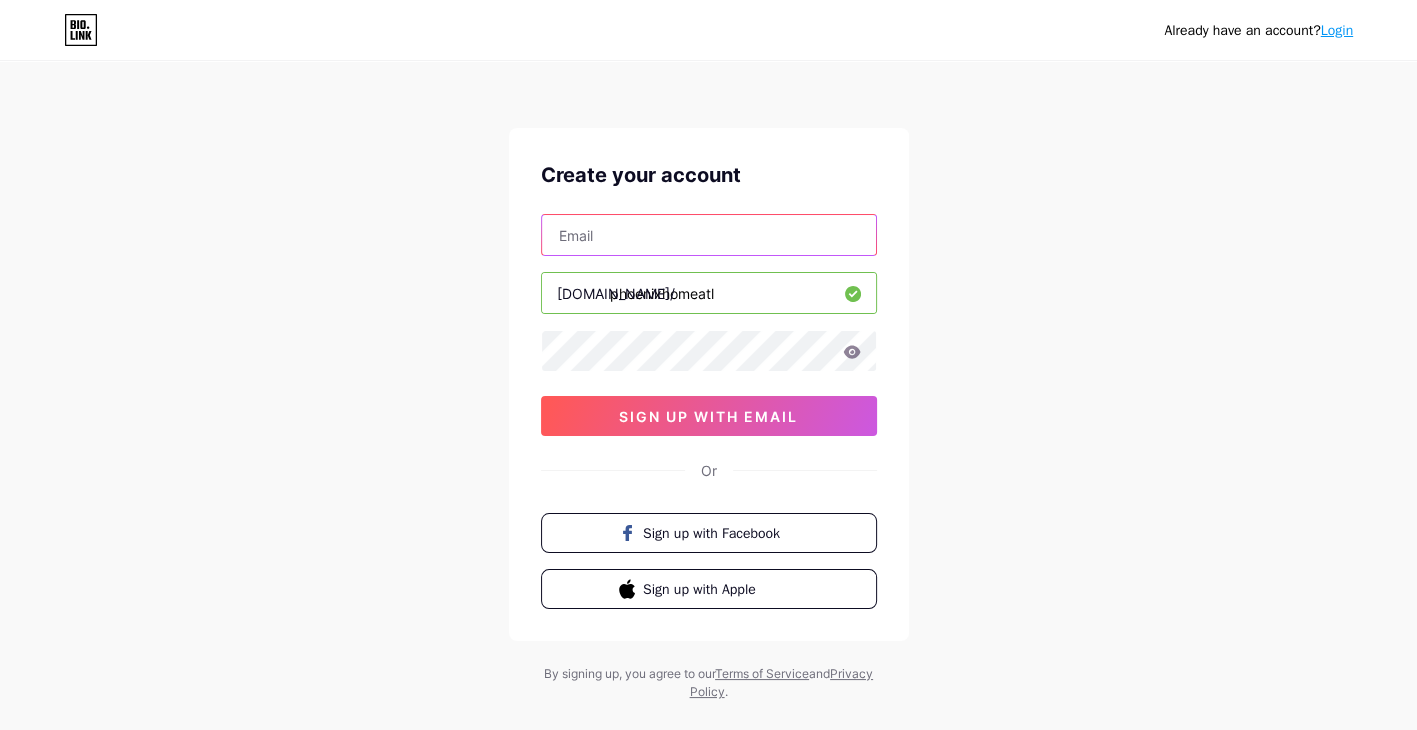 click at bounding box center (709, 235) 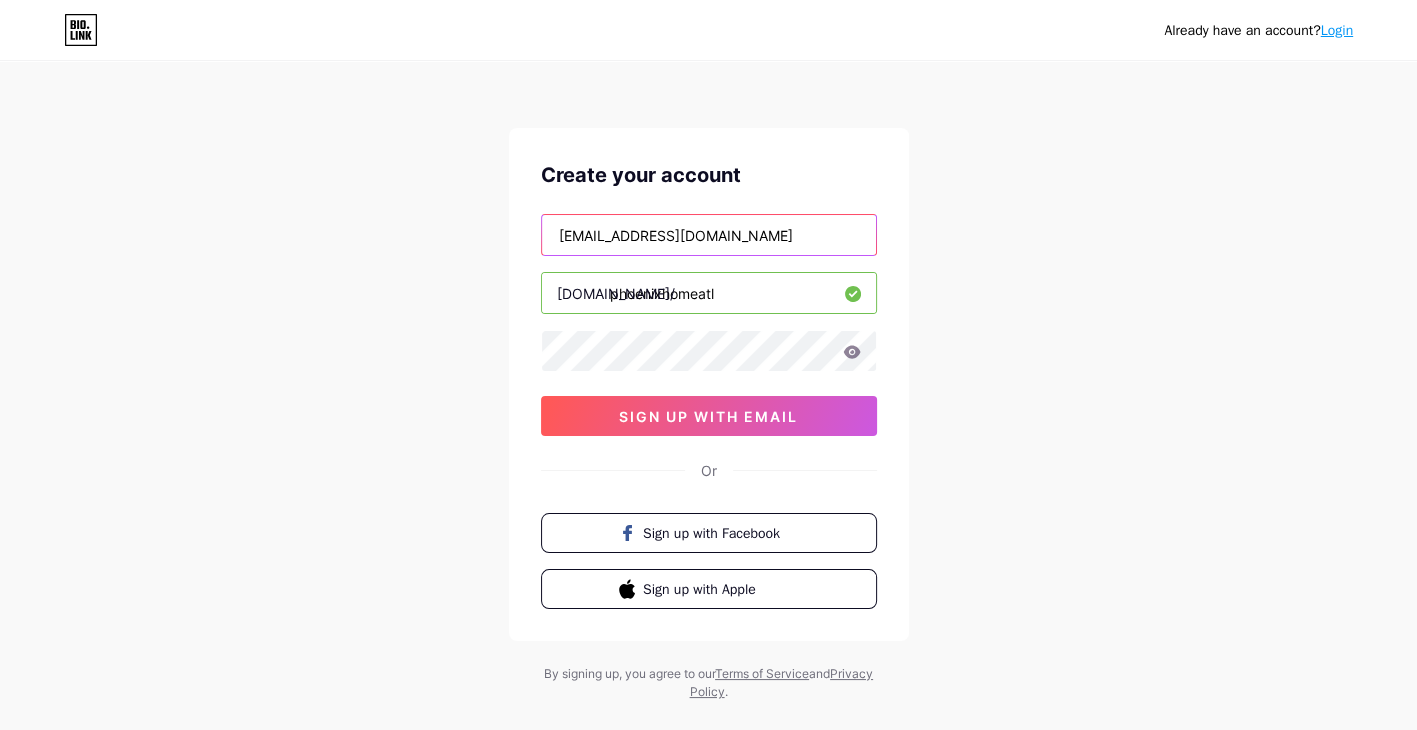 type on "[EMAIL_ADDRESS][DOMAIN_NAME]" 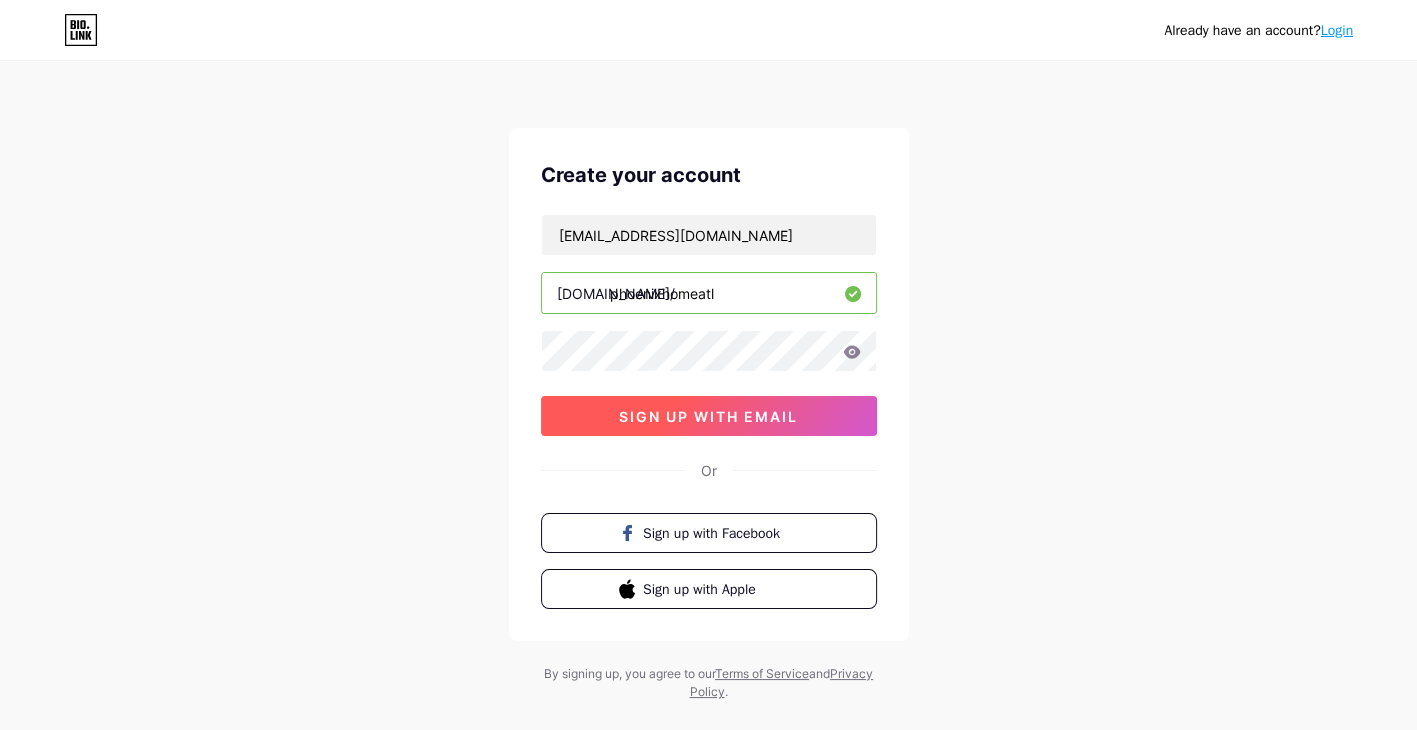 click on "sign up with email" at bounding box center (709, 416) 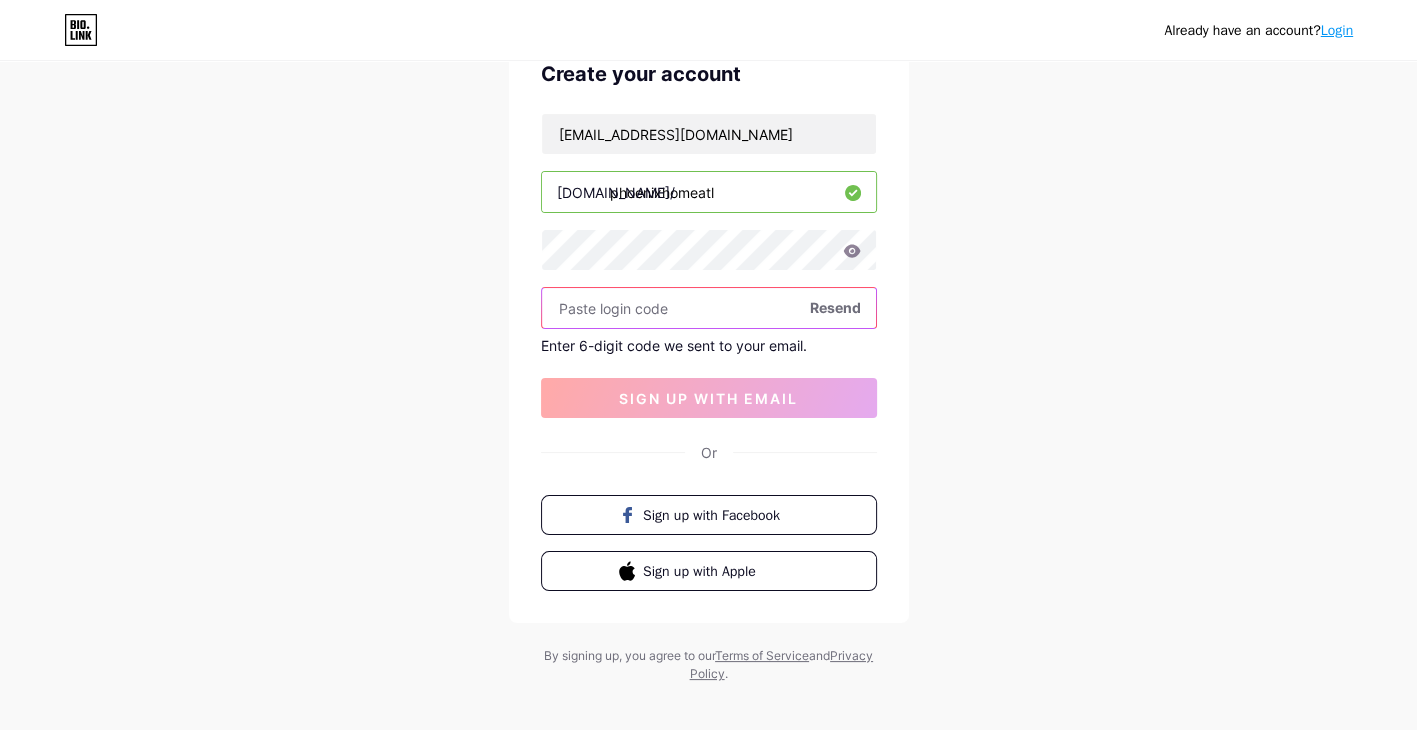scroll, scrollTop: 116, scrollLeft: 0, axis: vertical 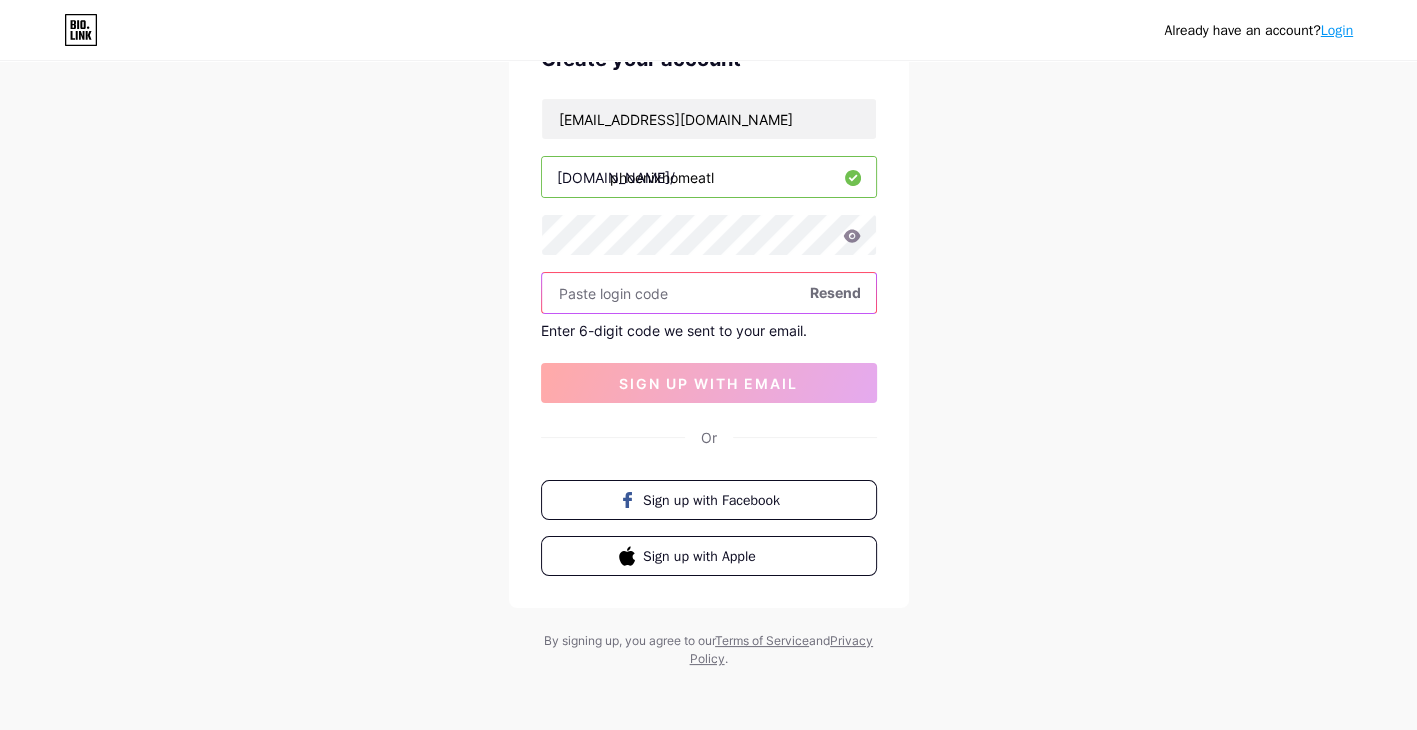 click at bounding box center (709, 293) 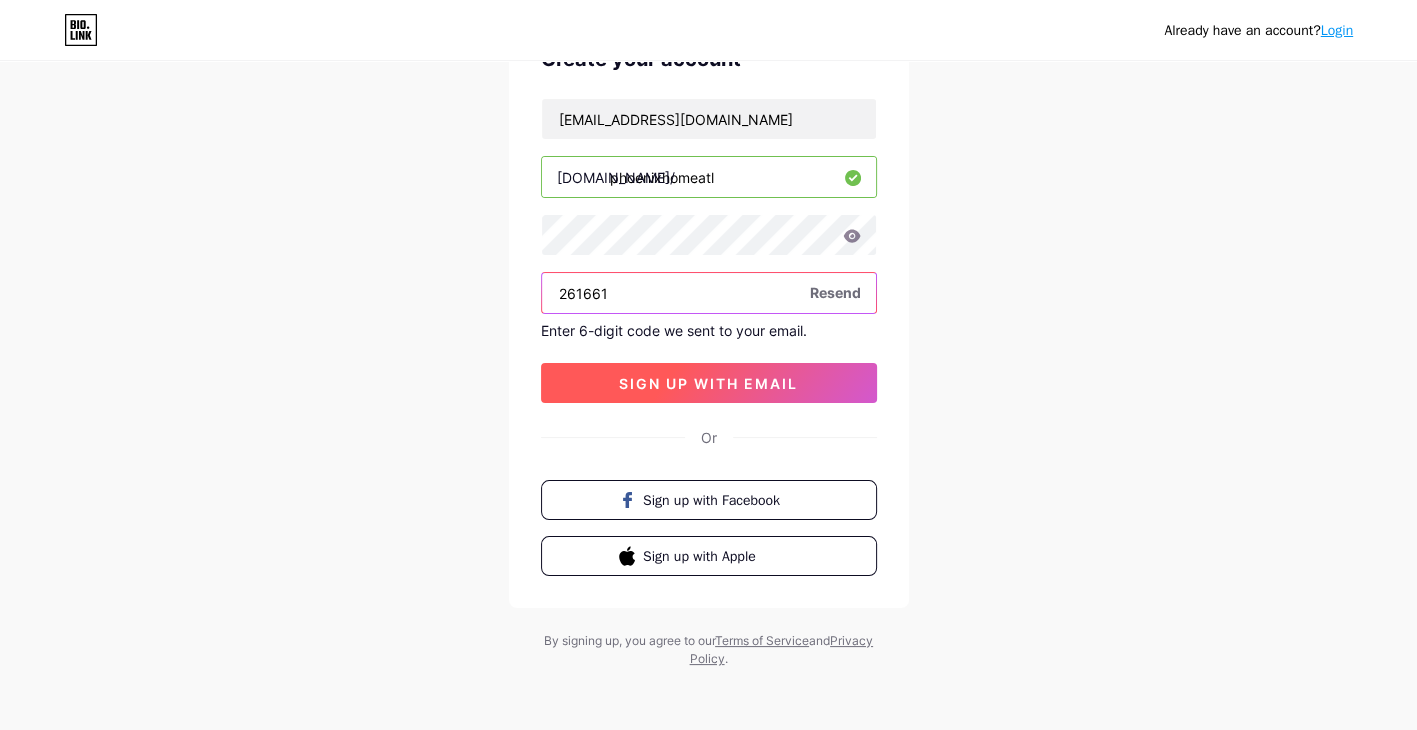 type on "261661" 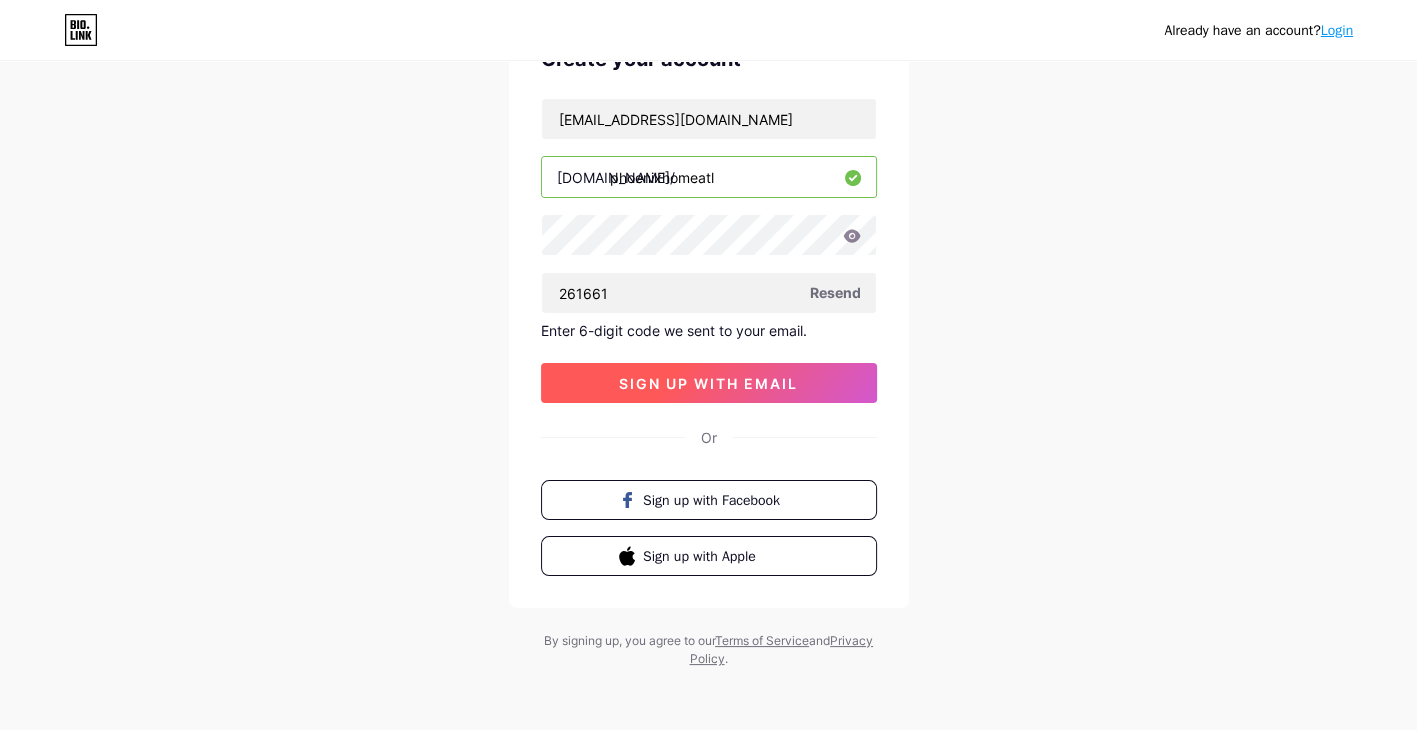 click on "sign up with email" at bounding box center [708, 383] 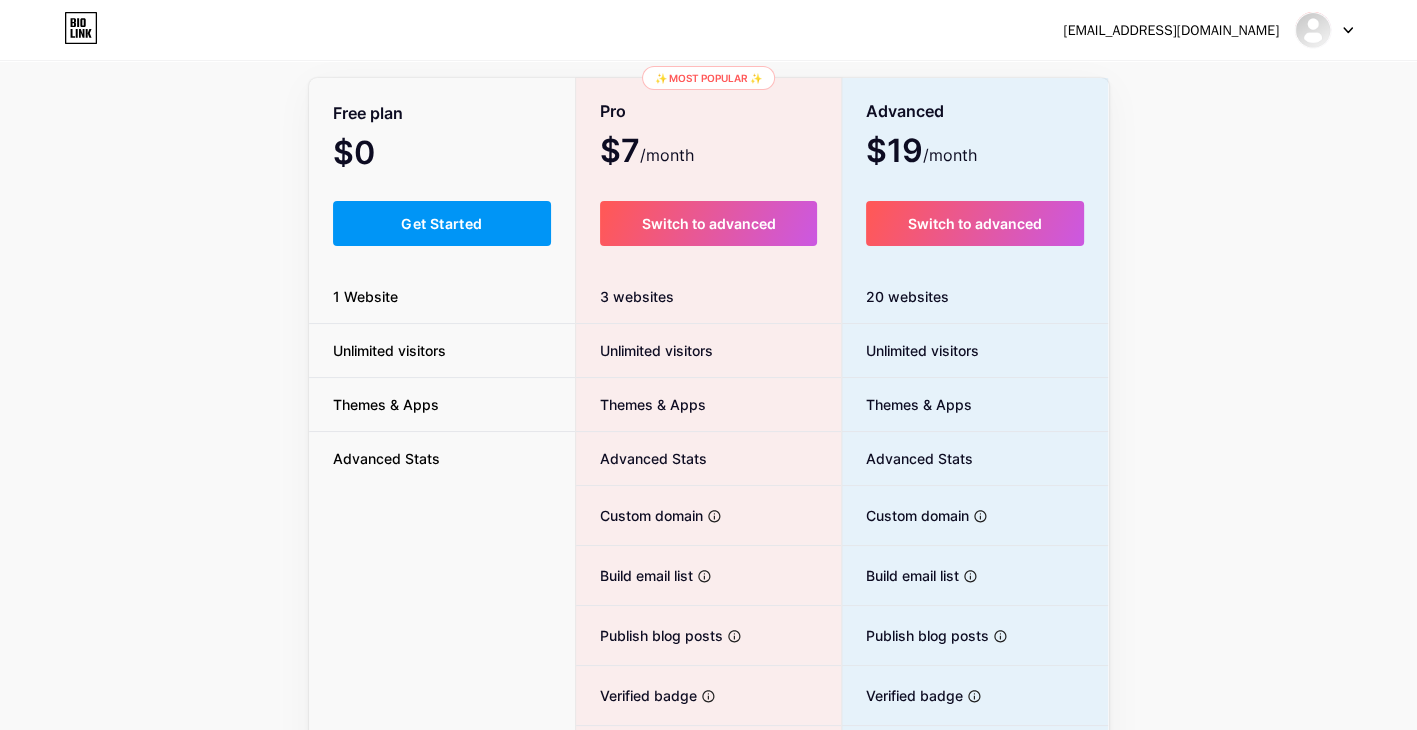 scroll, scrollTop: 0, scrollLeft: 0, axis: both 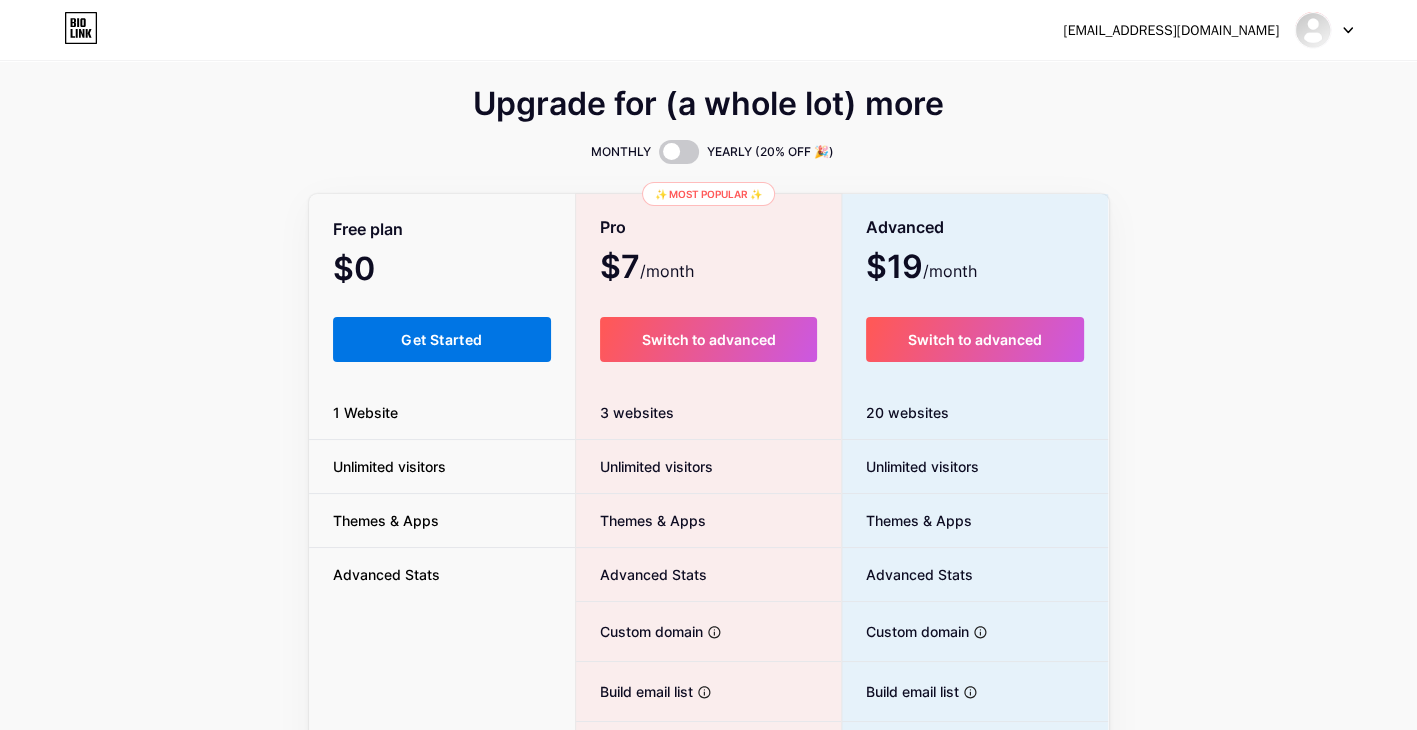 click on "Get Started" at bounding box center [441, 339] 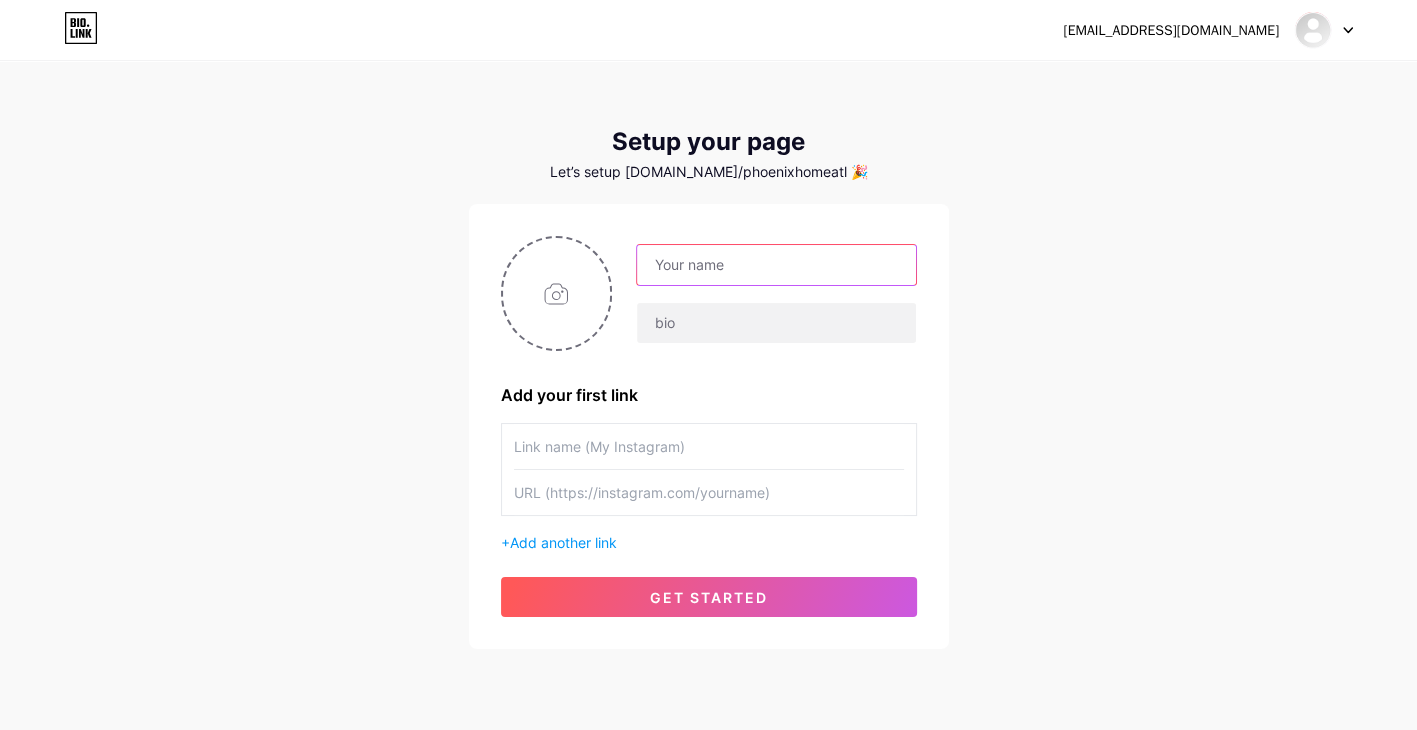 click at bounding box center [776, 265] 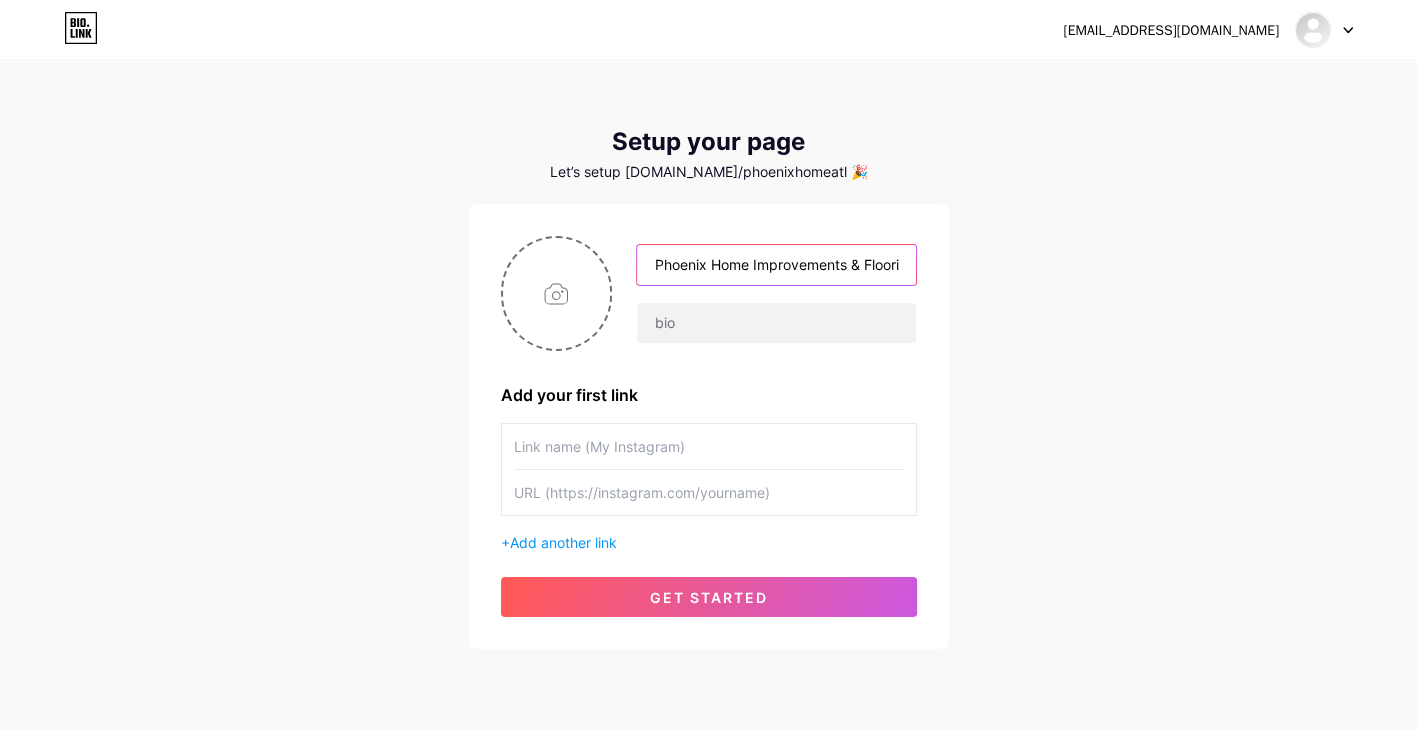 scroll, scrollTop: 0, scrollLeft: 19, axis: horizontal 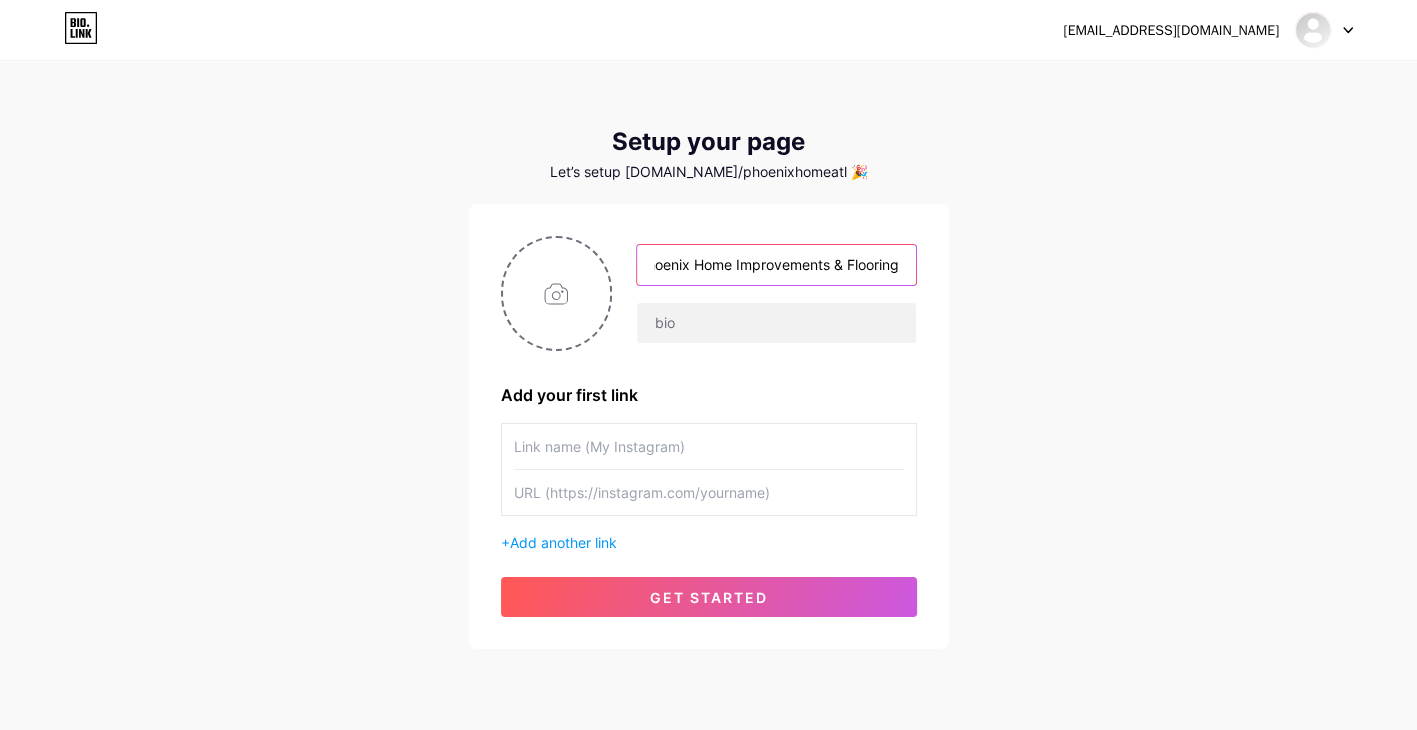 type on "Phoenix Home Improvements & Flooring" 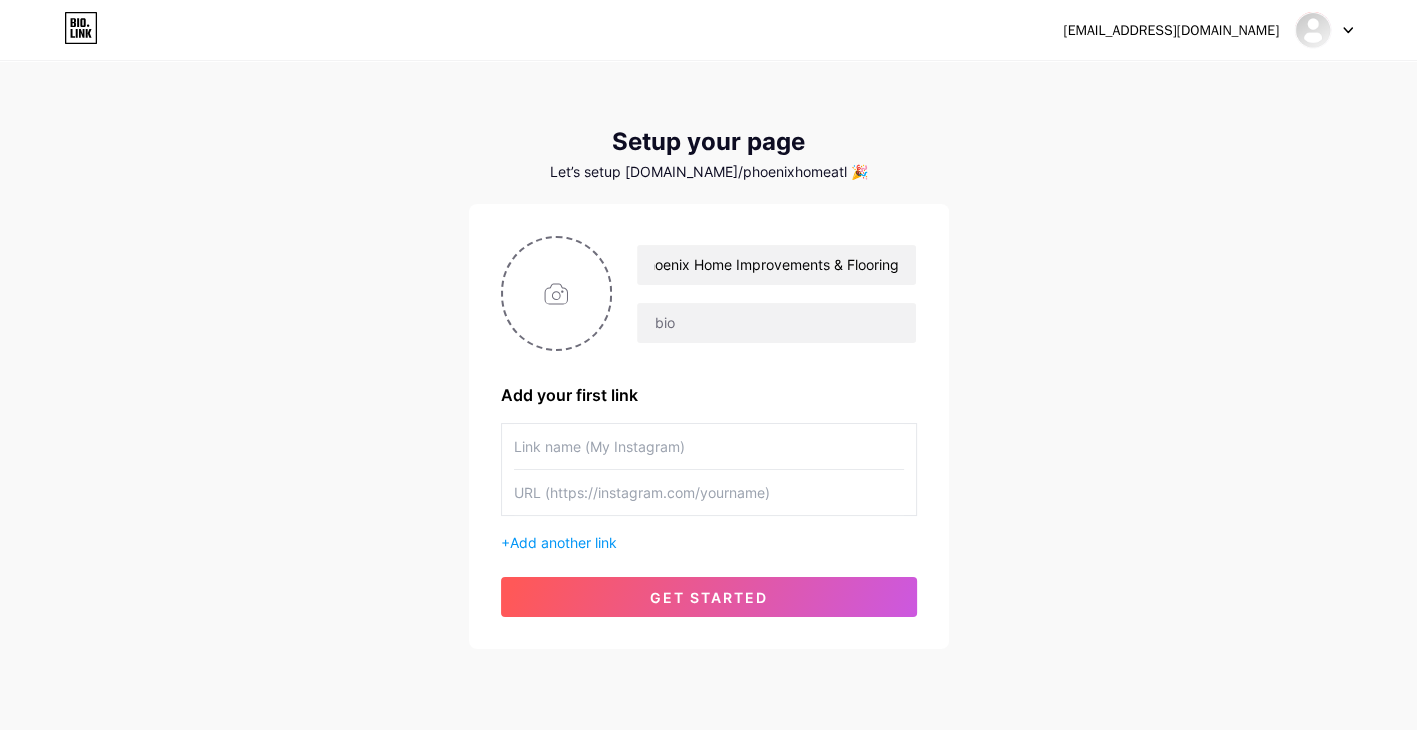 scroll, scrollTop: 0, scrollLeft: 0, axis: both 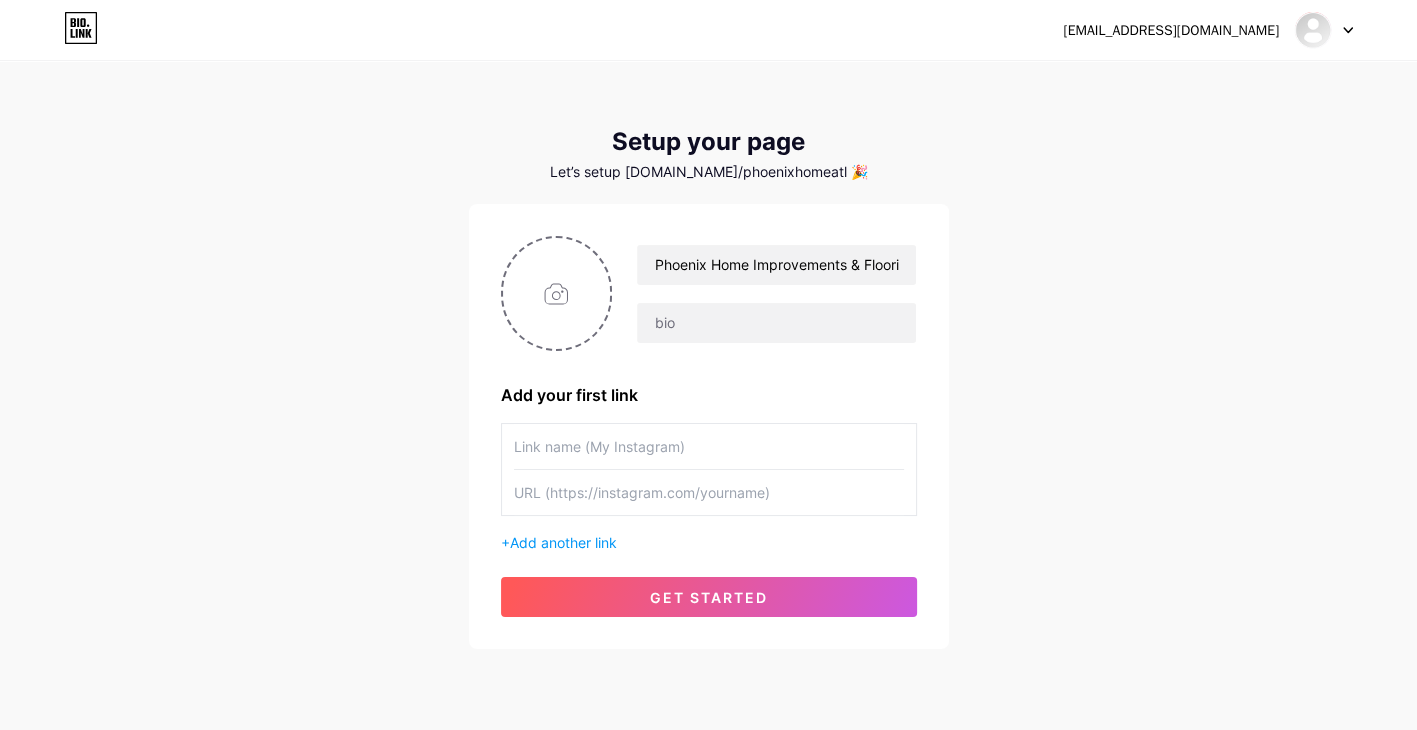 click at bounding box center (709, 492) 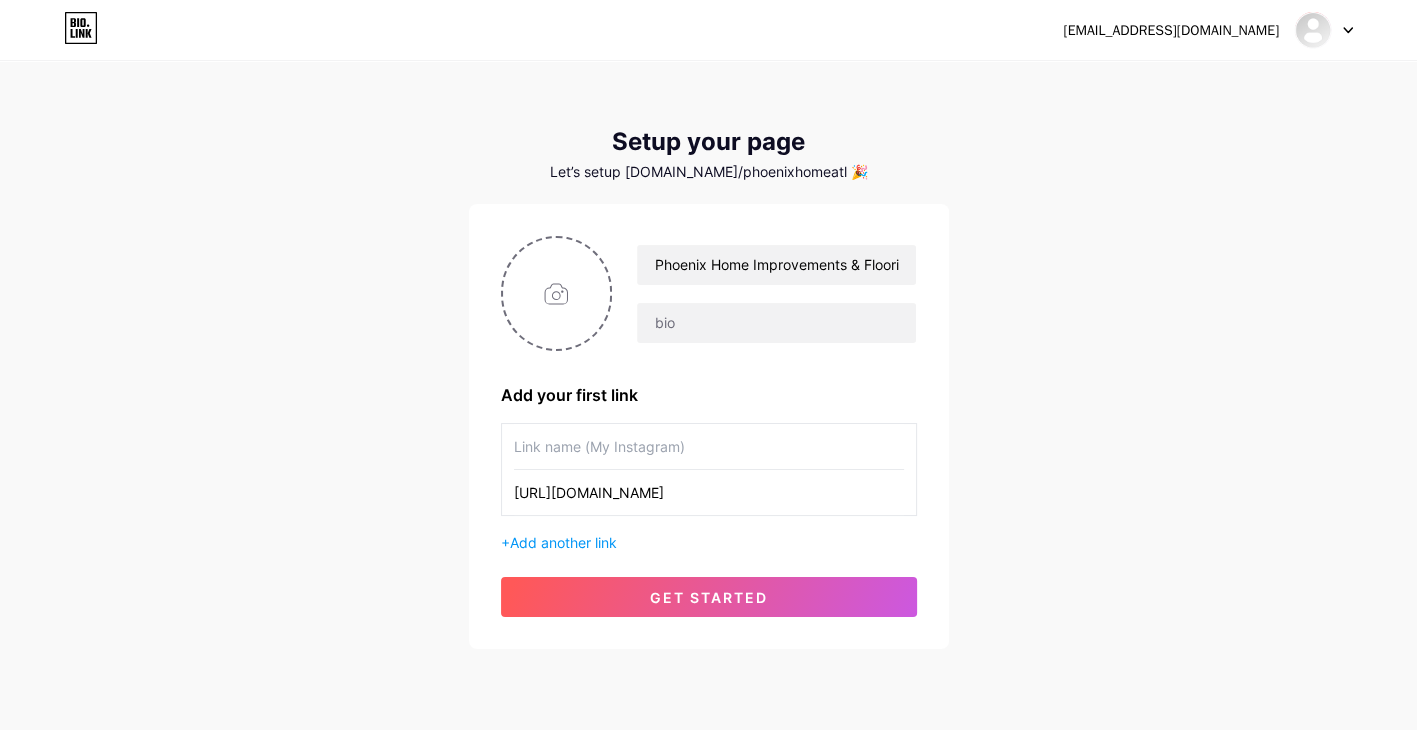 type on "[URL][DOMAIN_NAME]" 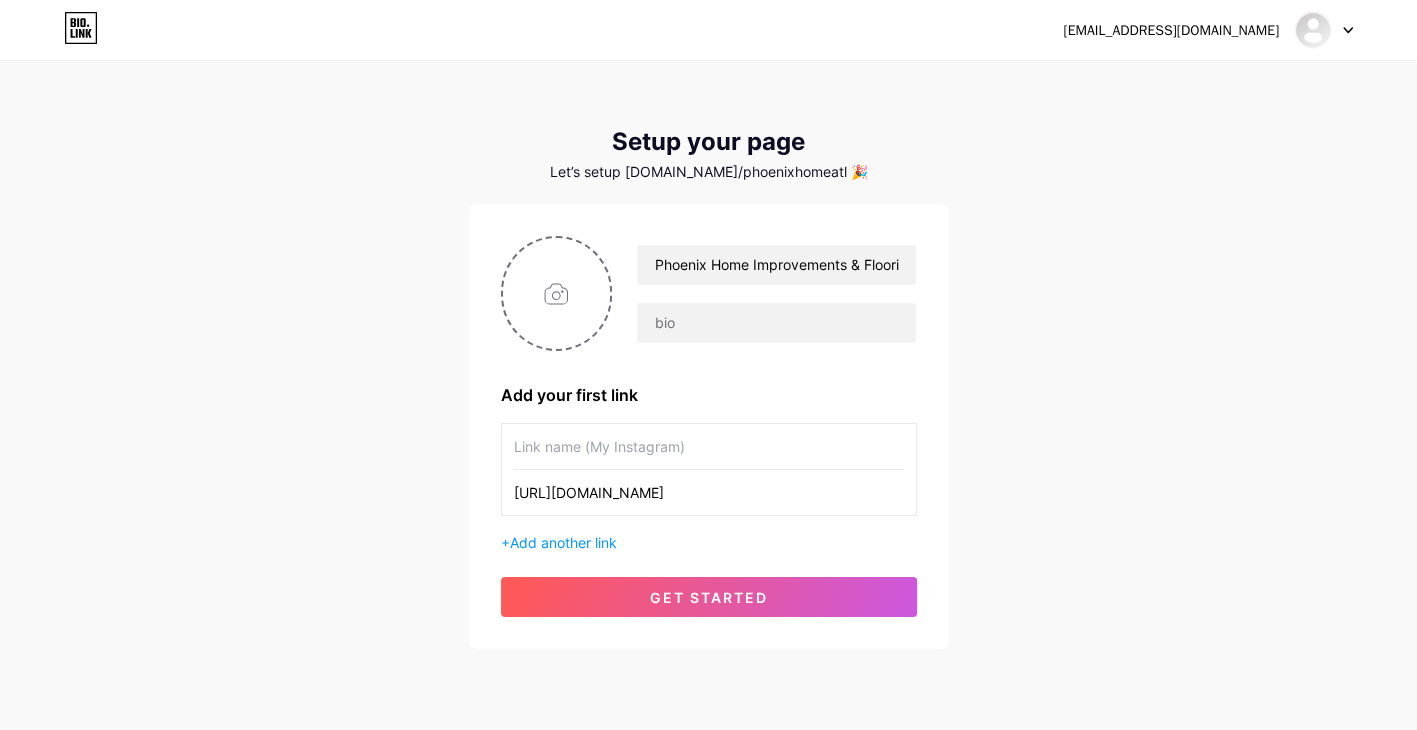 click at bounding box center (709, 446) 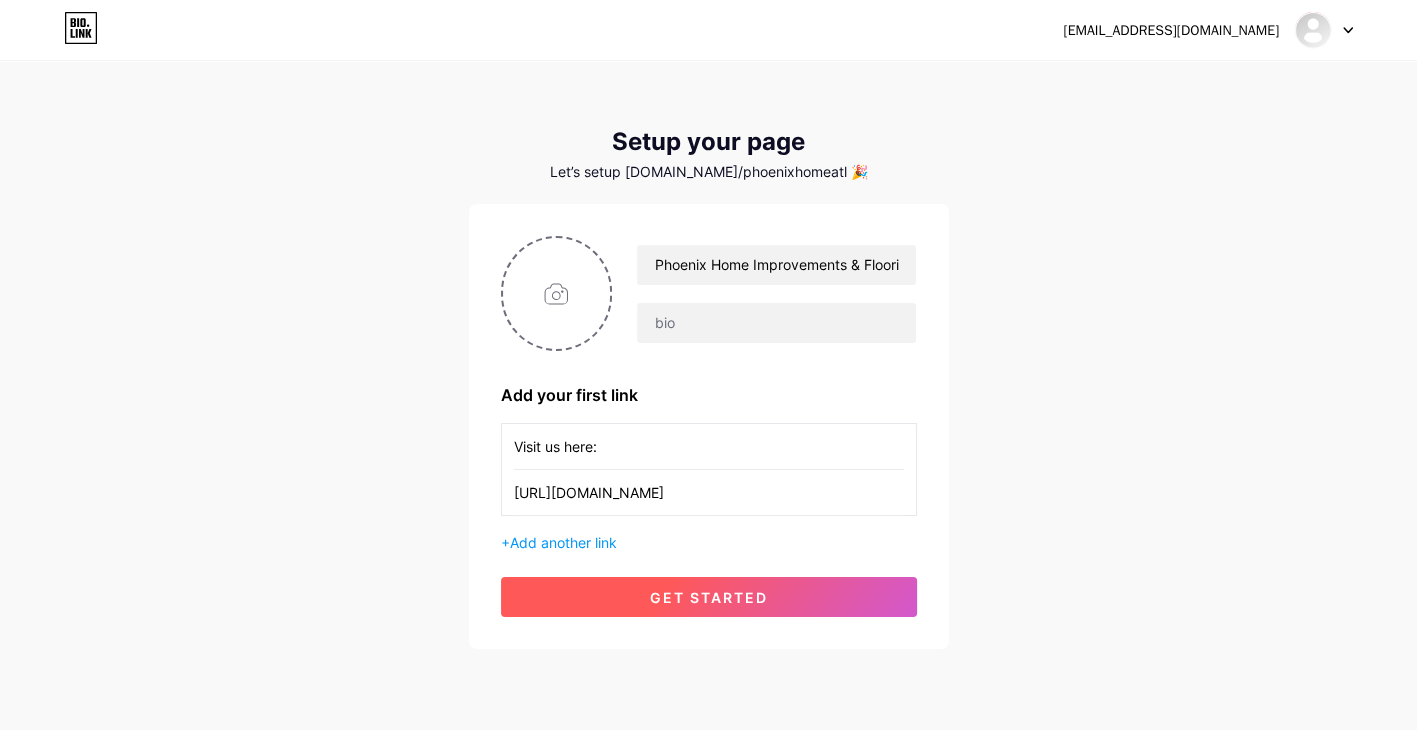 type on "Visit us here:" 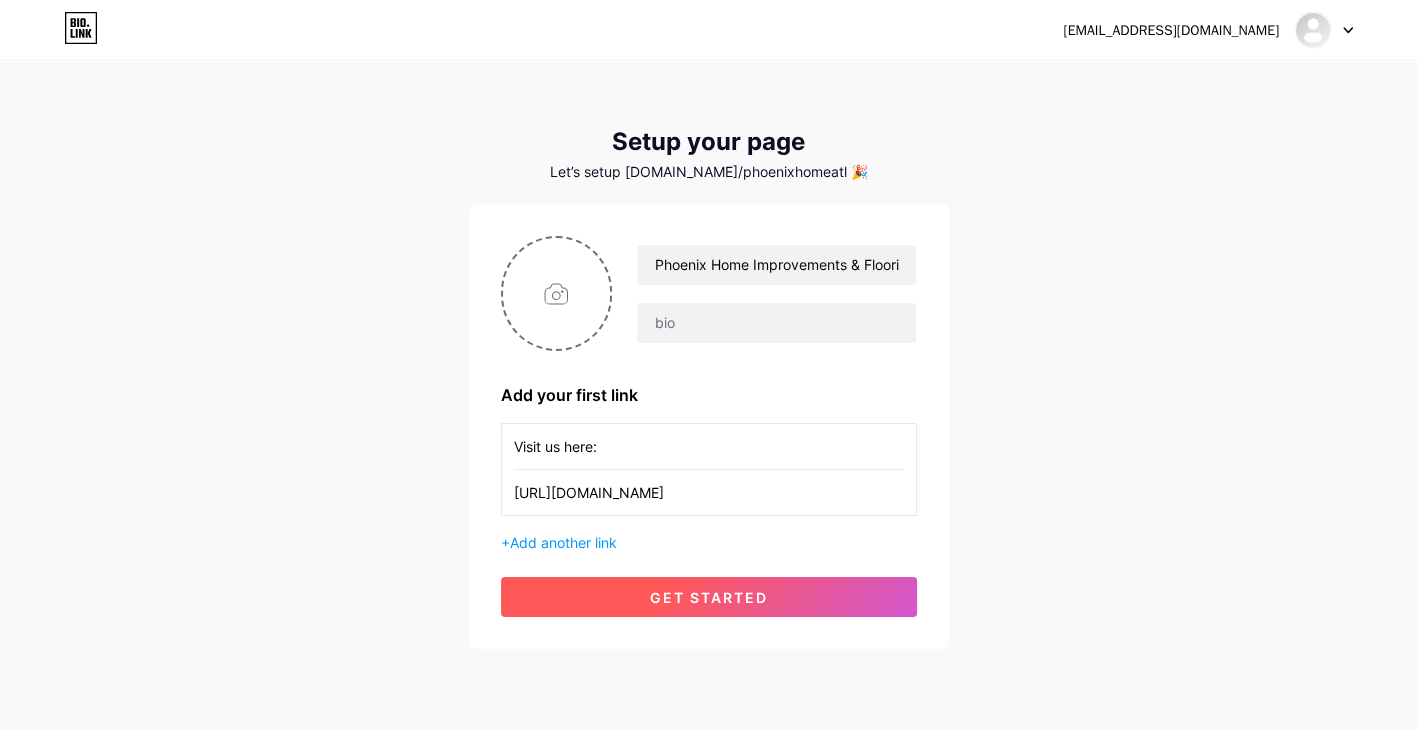 click on "get started" at bounding box center [709, 597] 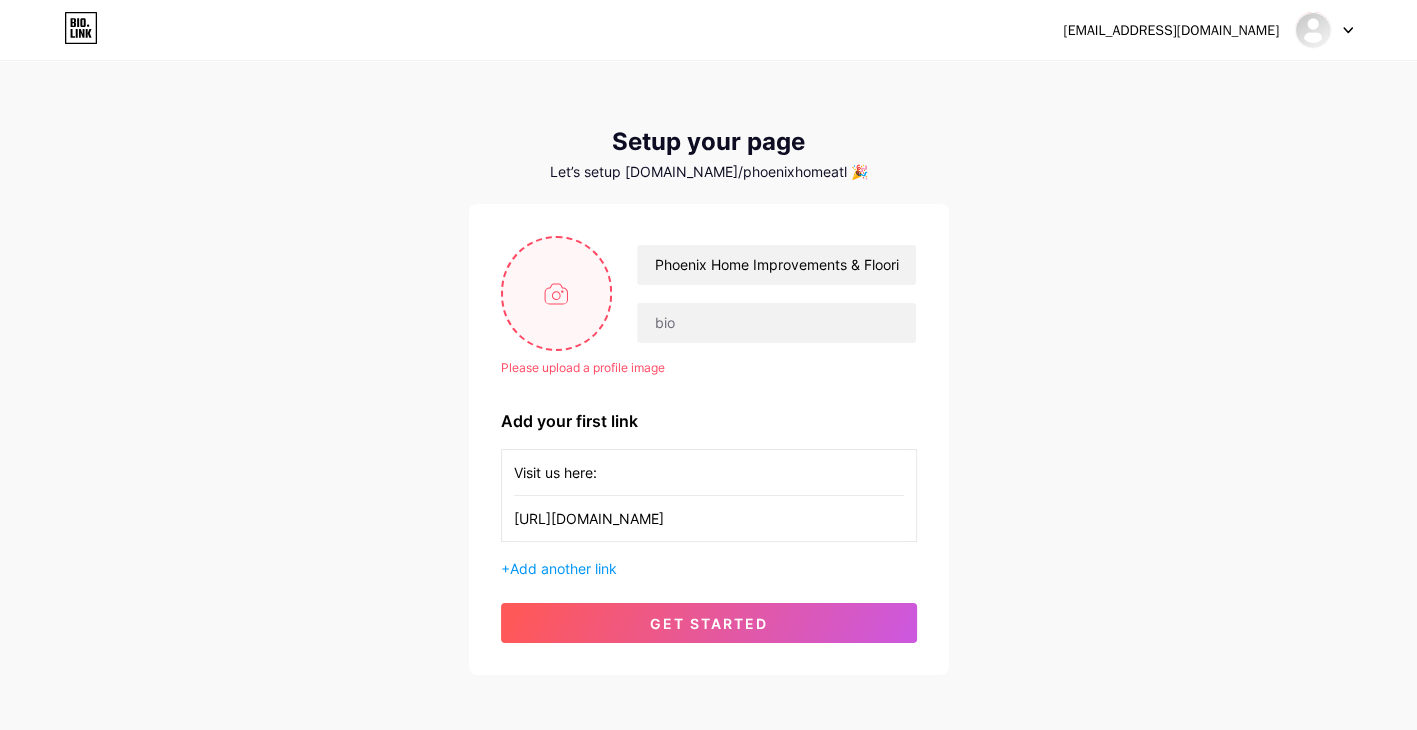 drag, startPoint x: 616, startPoint y: 260, endPoint x: 596, endPoint y: 276, distance: 25.612497 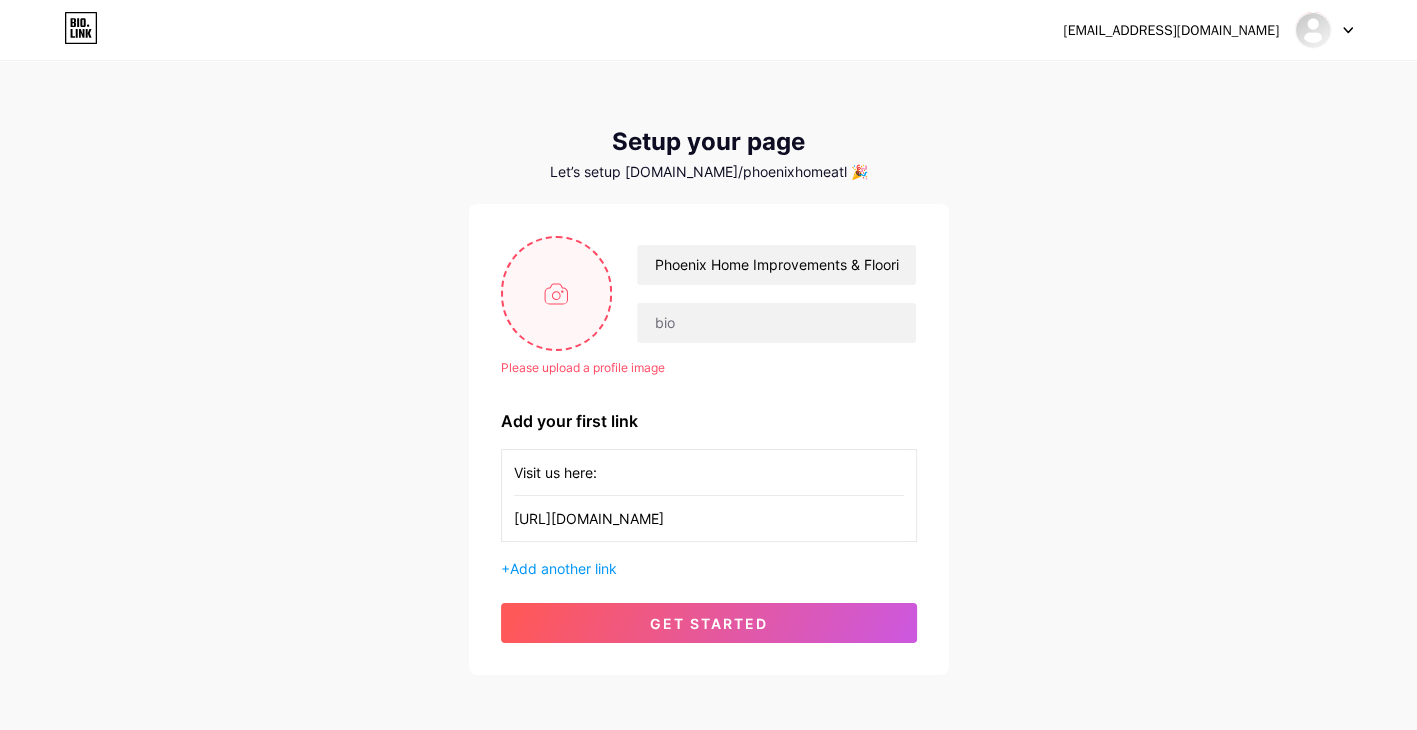 click on "Phoenix Home Improvements & Flooring" at bounding box center (764, 294) 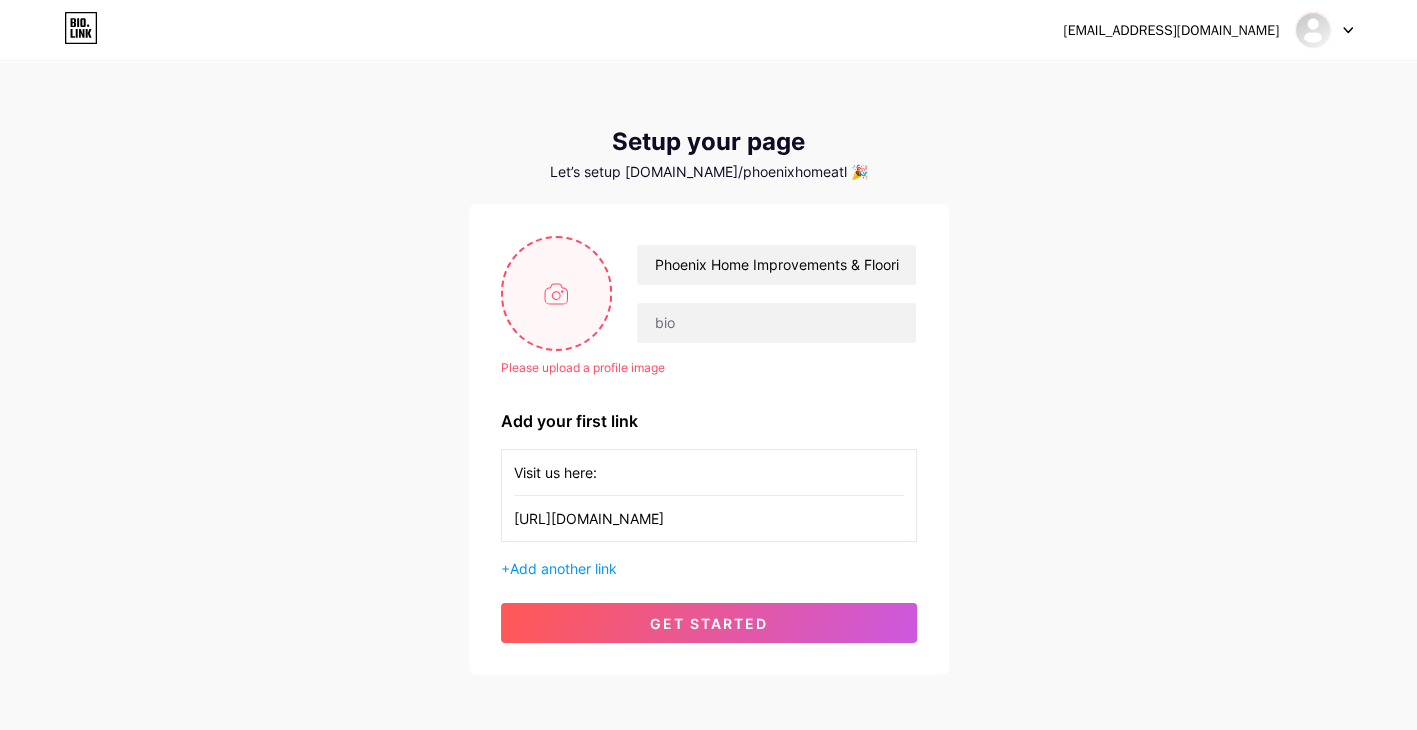 type on "C:\fakepath\Logo-phoenix-1-e1749587855387.png" 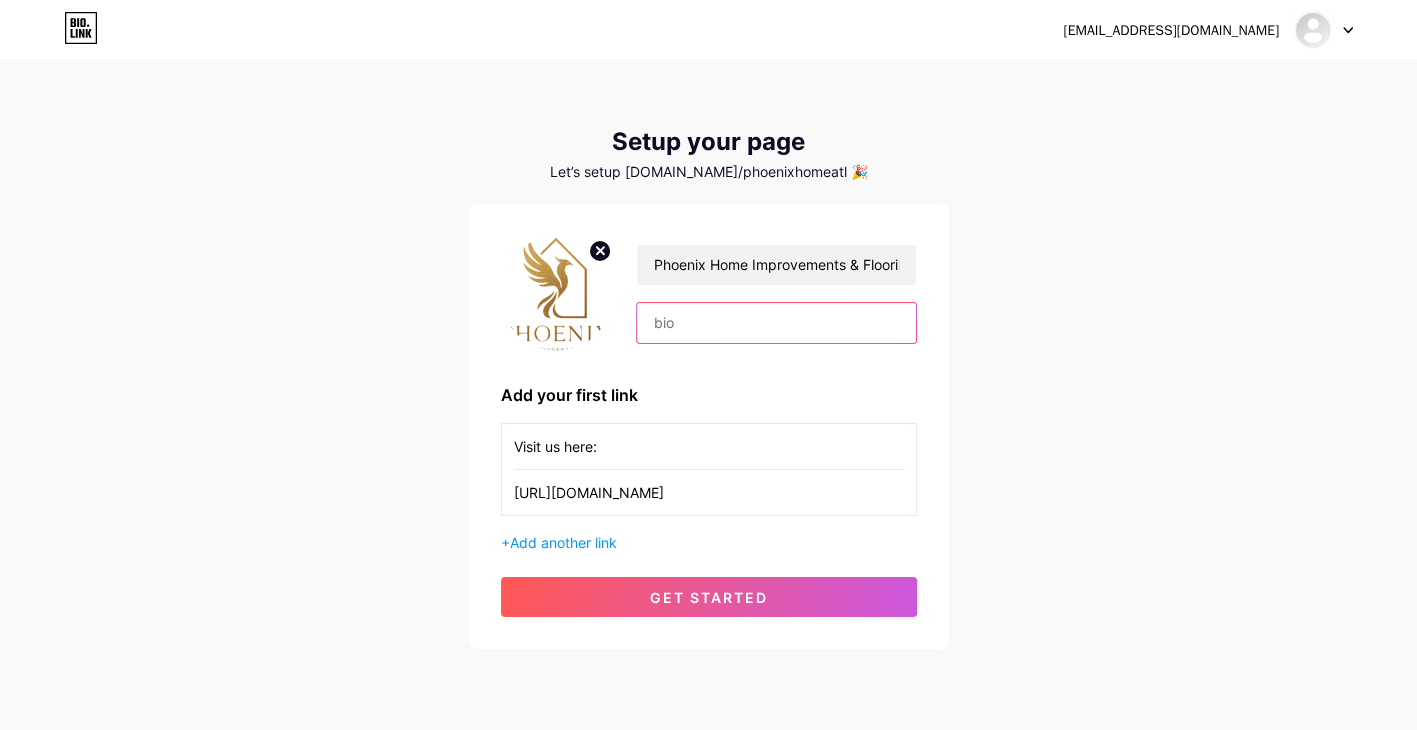 click at bounding box center [776, 323] 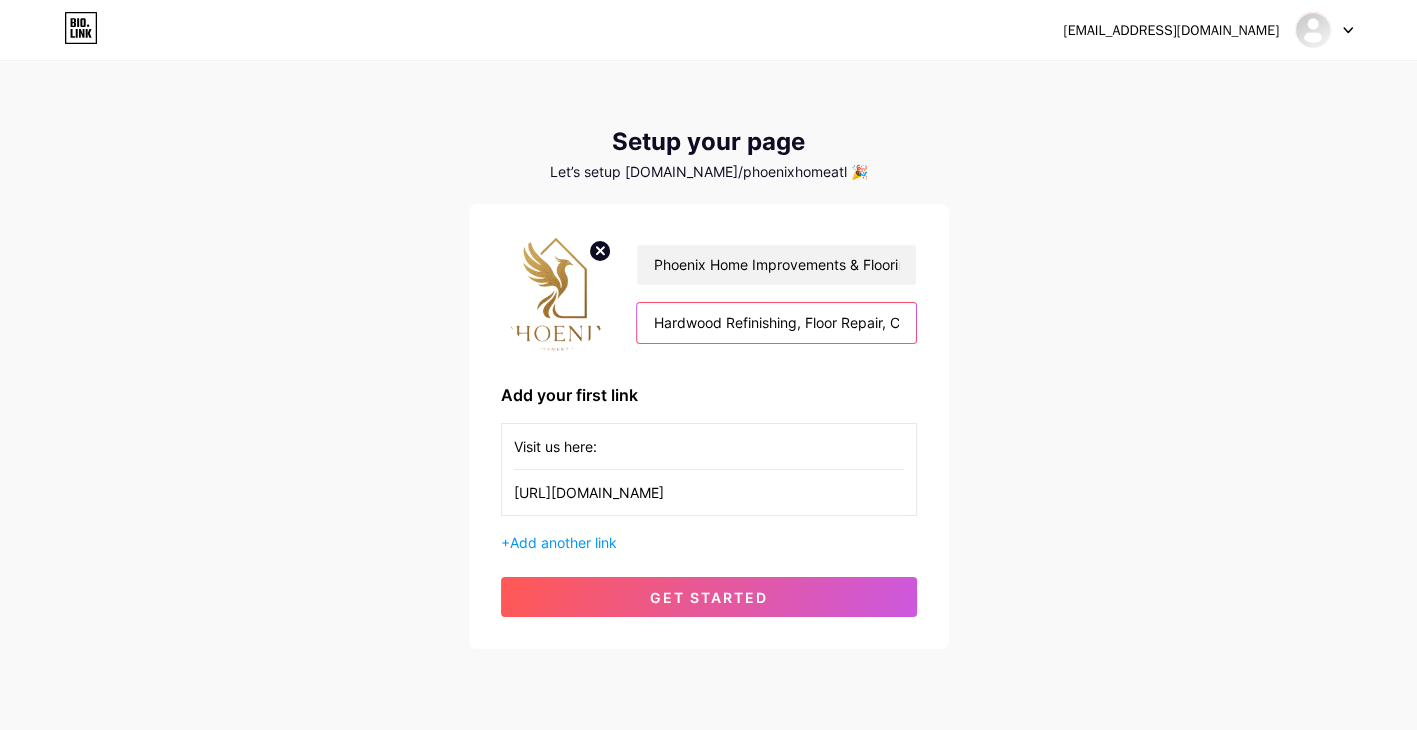 scroll, scrollTop: 0, scrollLeft: 130, axis: horizontal 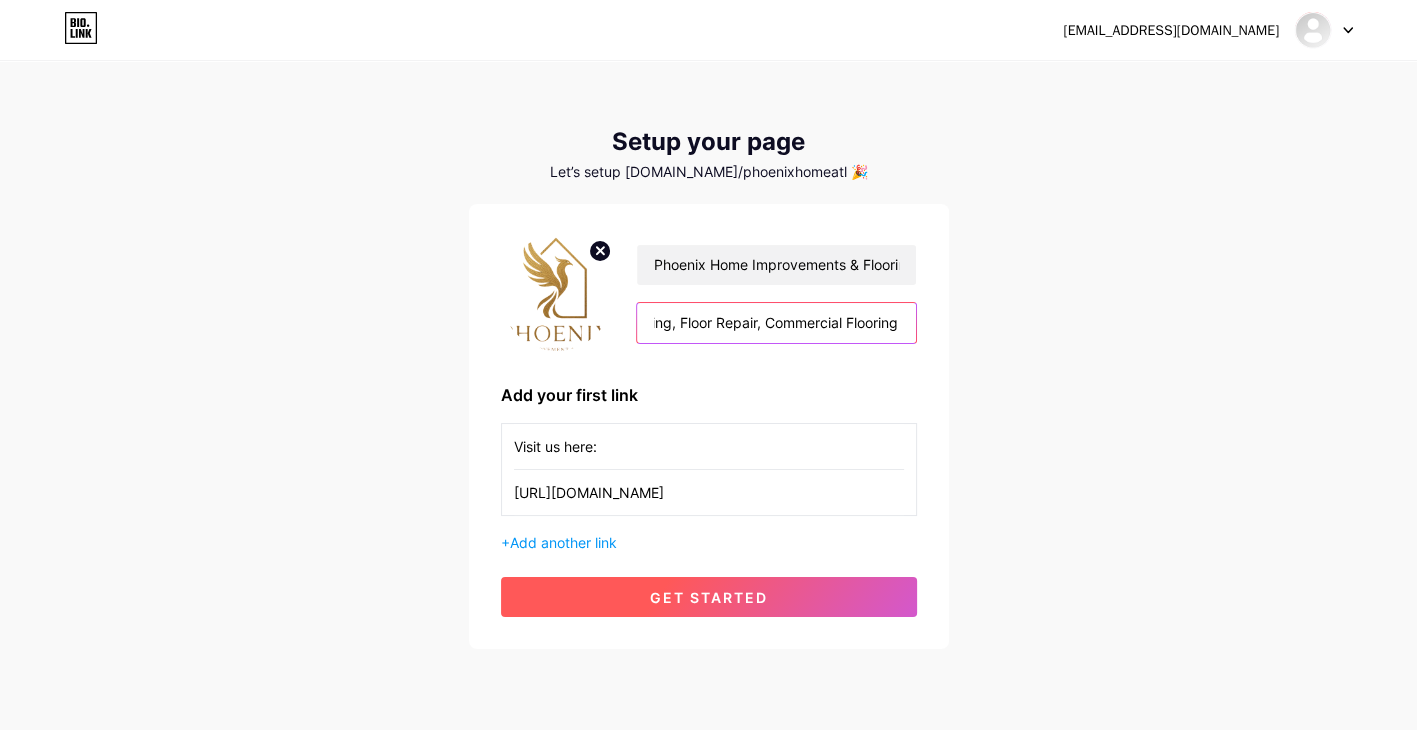 type on "Hardwood Refinishing, Floor Repair, Commercial Flooring" 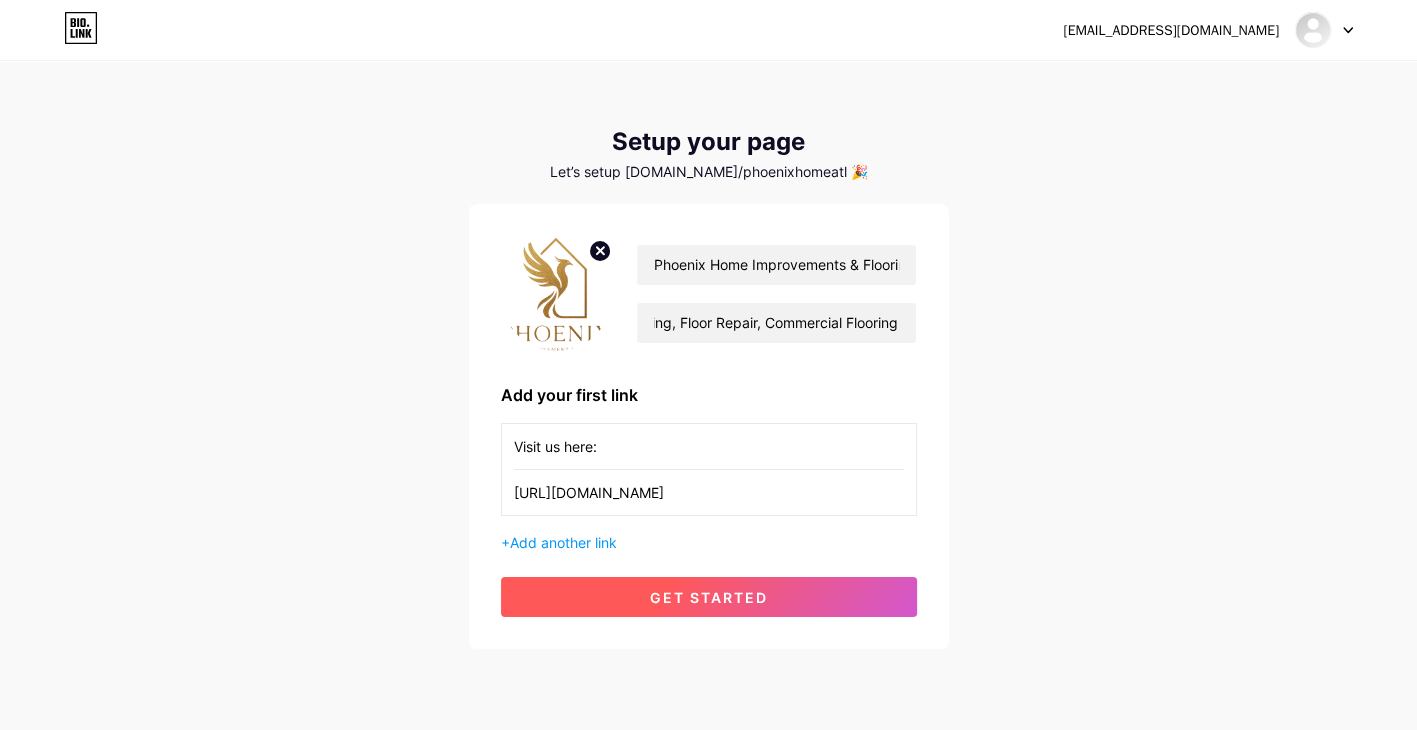 click on "get started" at bounding box center [709, 597] 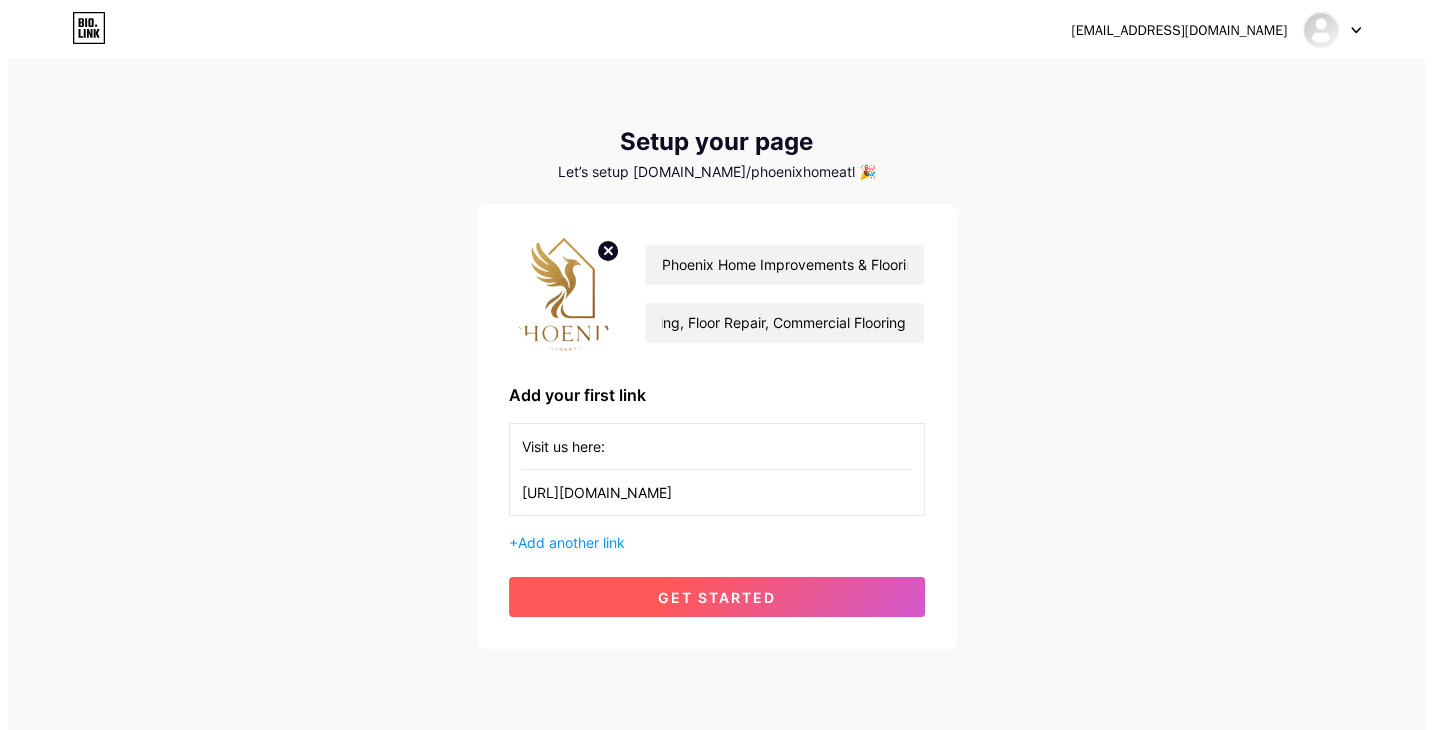 scroll, scrollTop: 0, scrollLeft: 0, axis: both 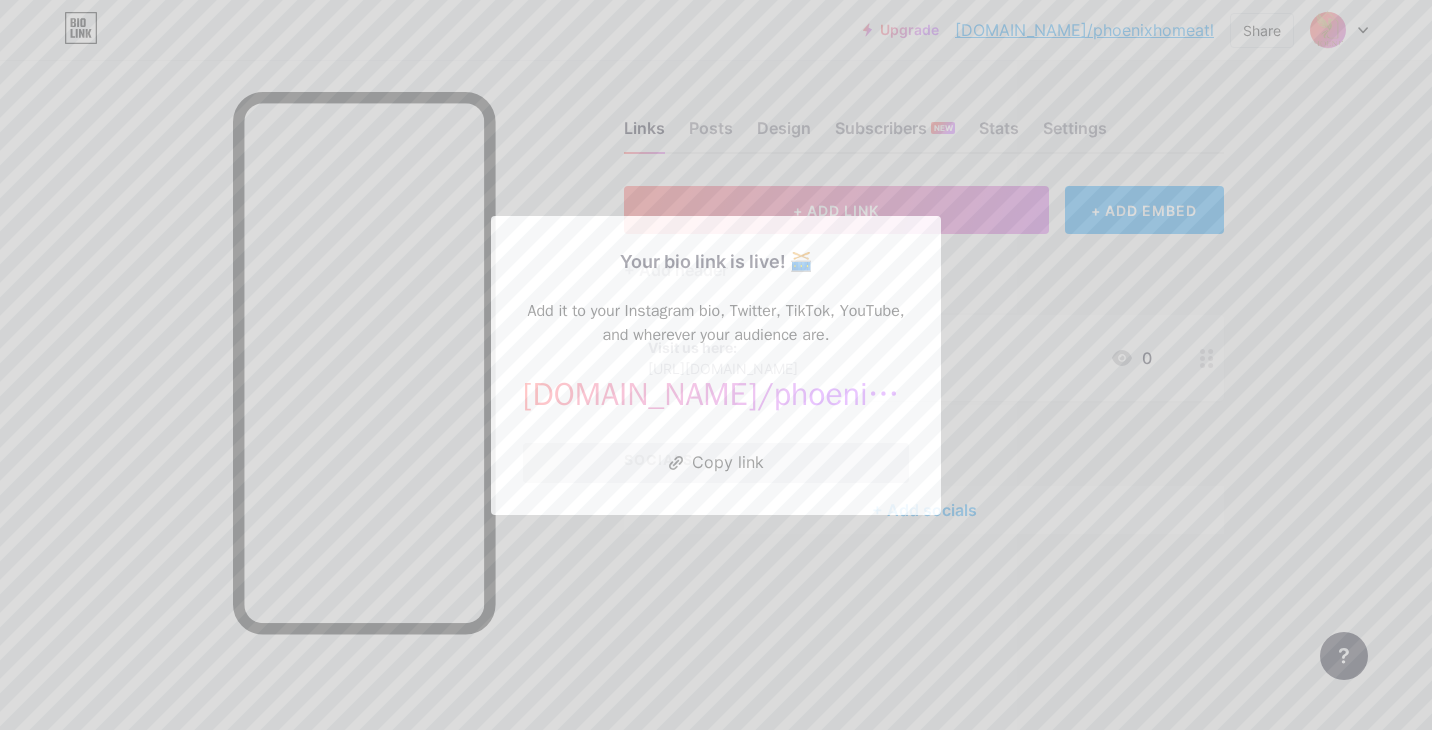 click at bounding box center (716, 365) 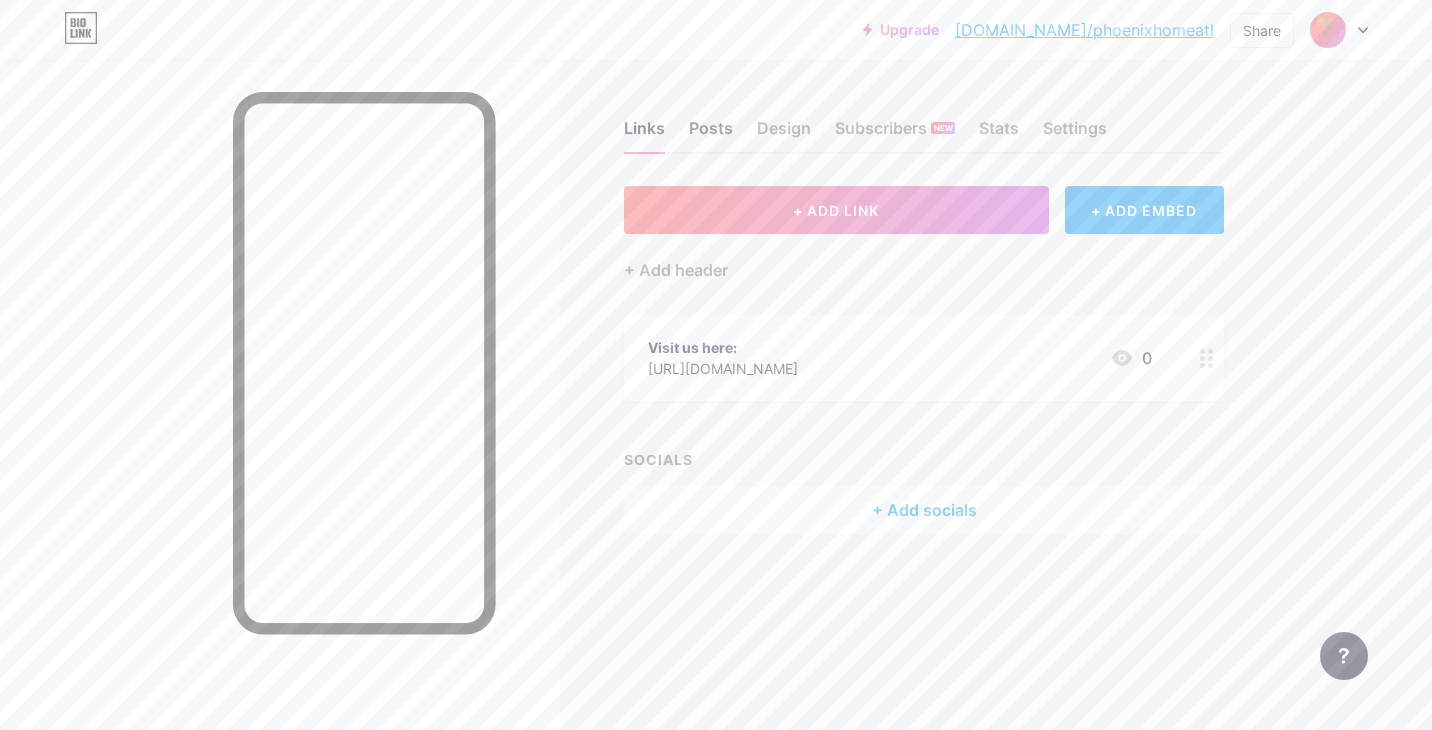 click on "Posts" at bounding box center [711, 134] 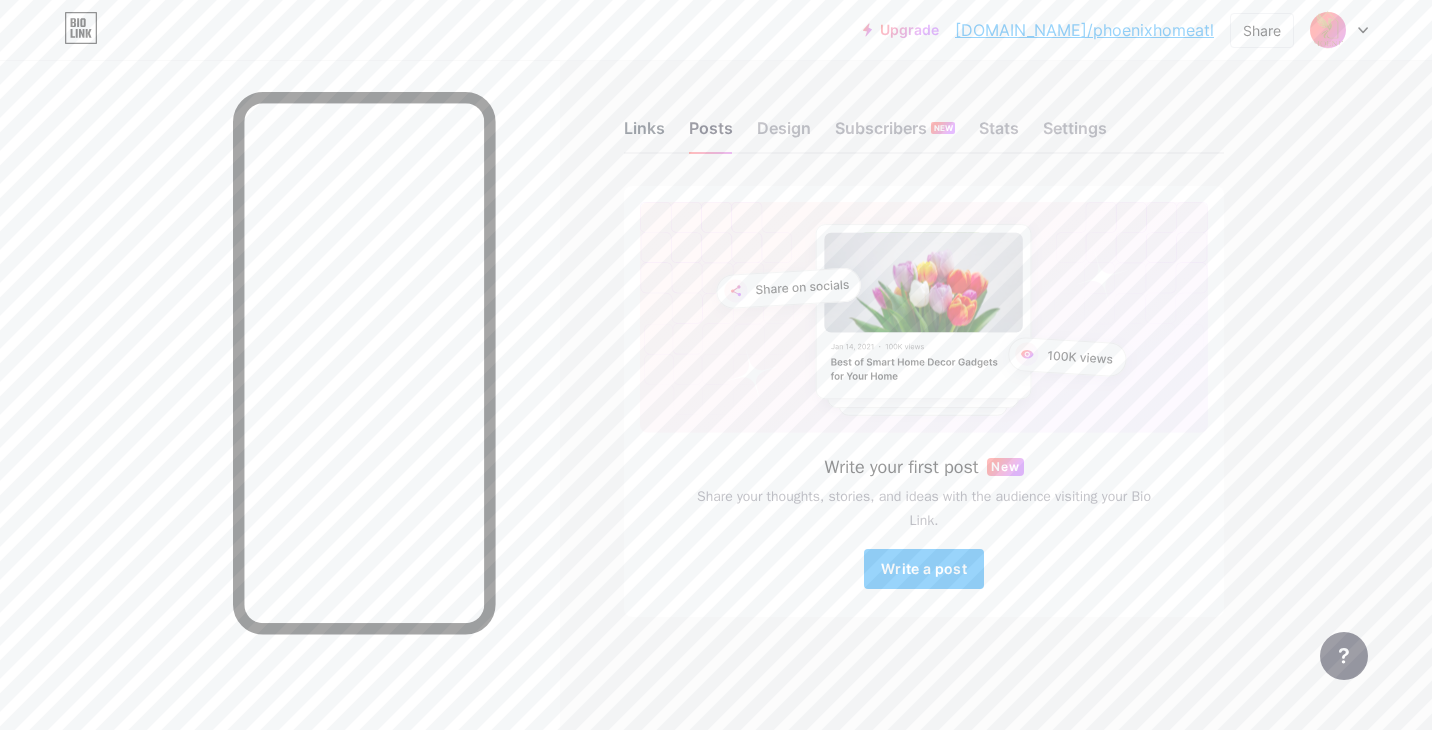 click on "Links" at bounding box center [644, 134] 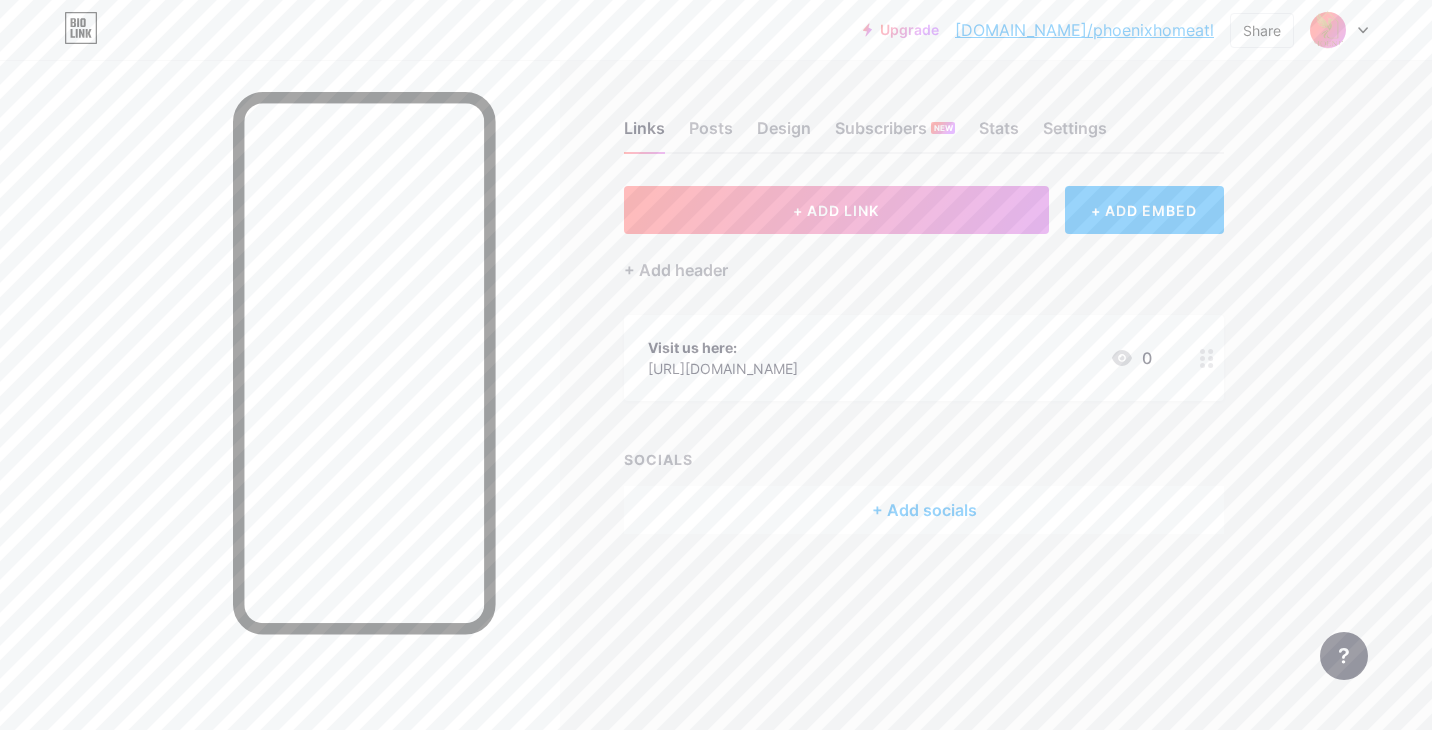 click on "+ Add socials" at bounding box center [924, 510] 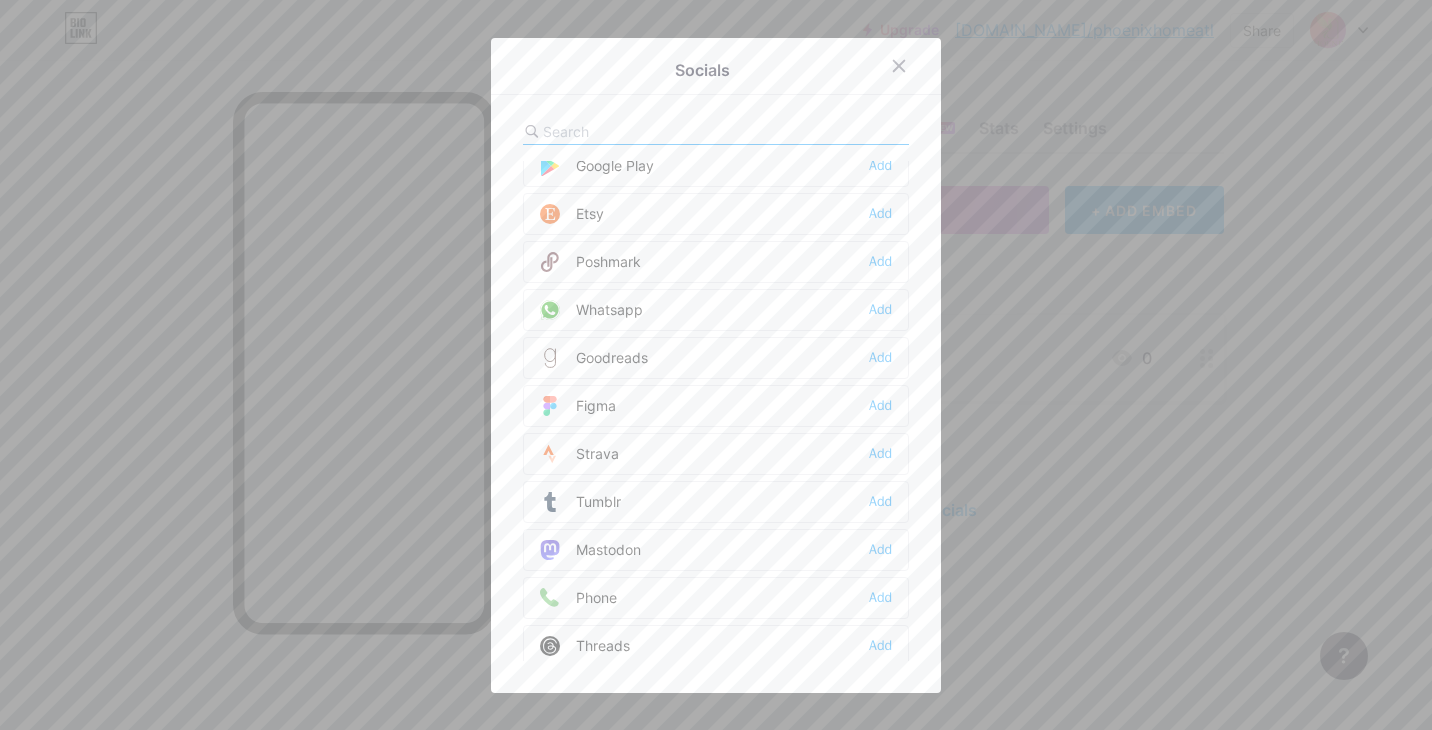 scroll, scrollTop: 1784, scrollLeft: 0, axis: vertical 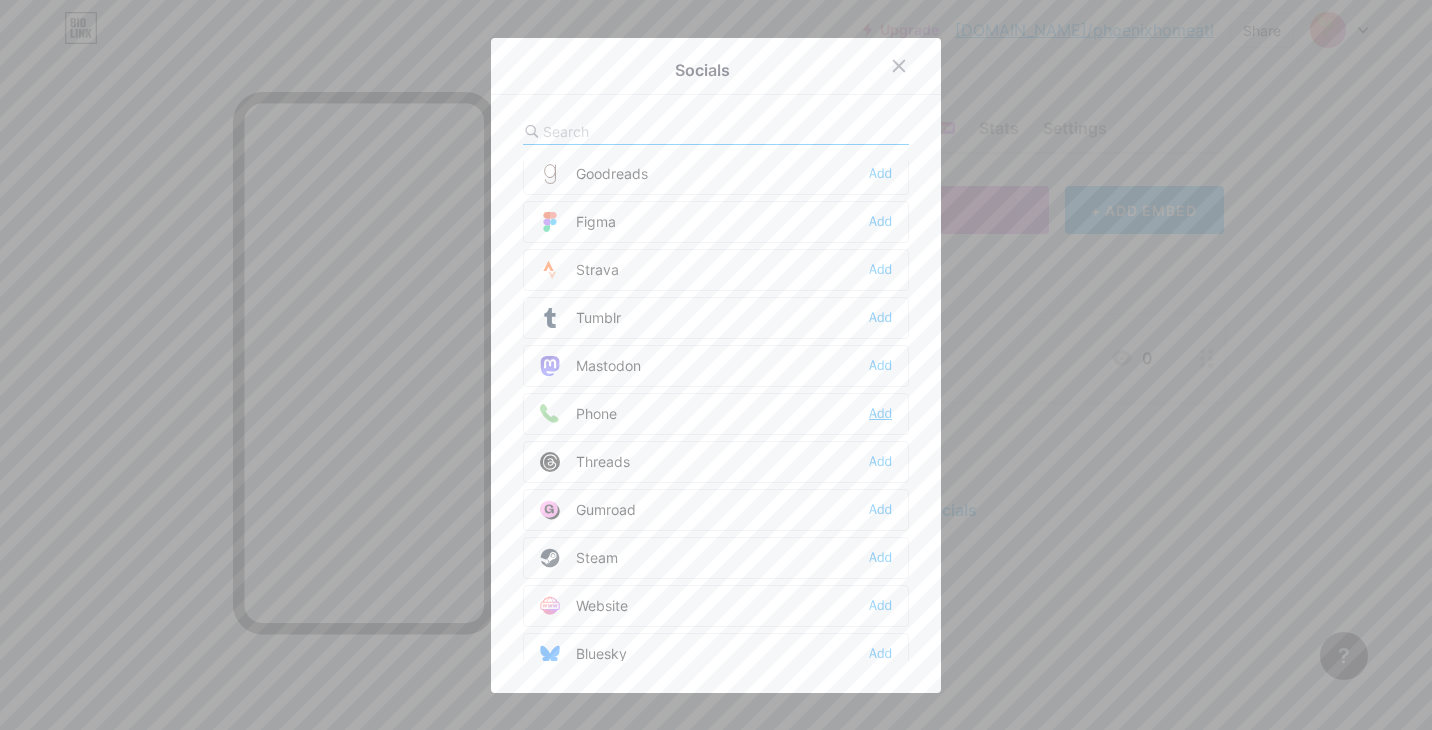 click on "Add" at bounding box center [880, 414] 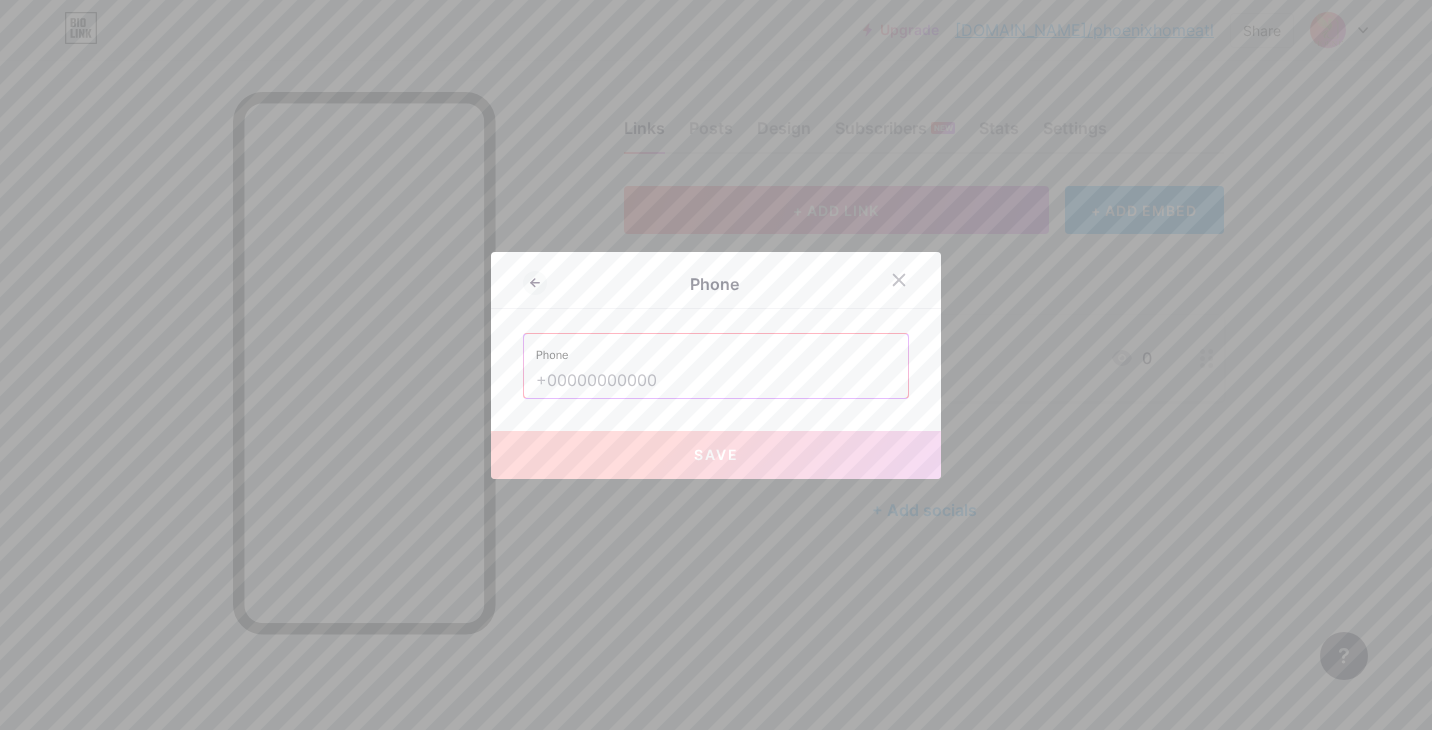 click at bounding box center (716, 381) 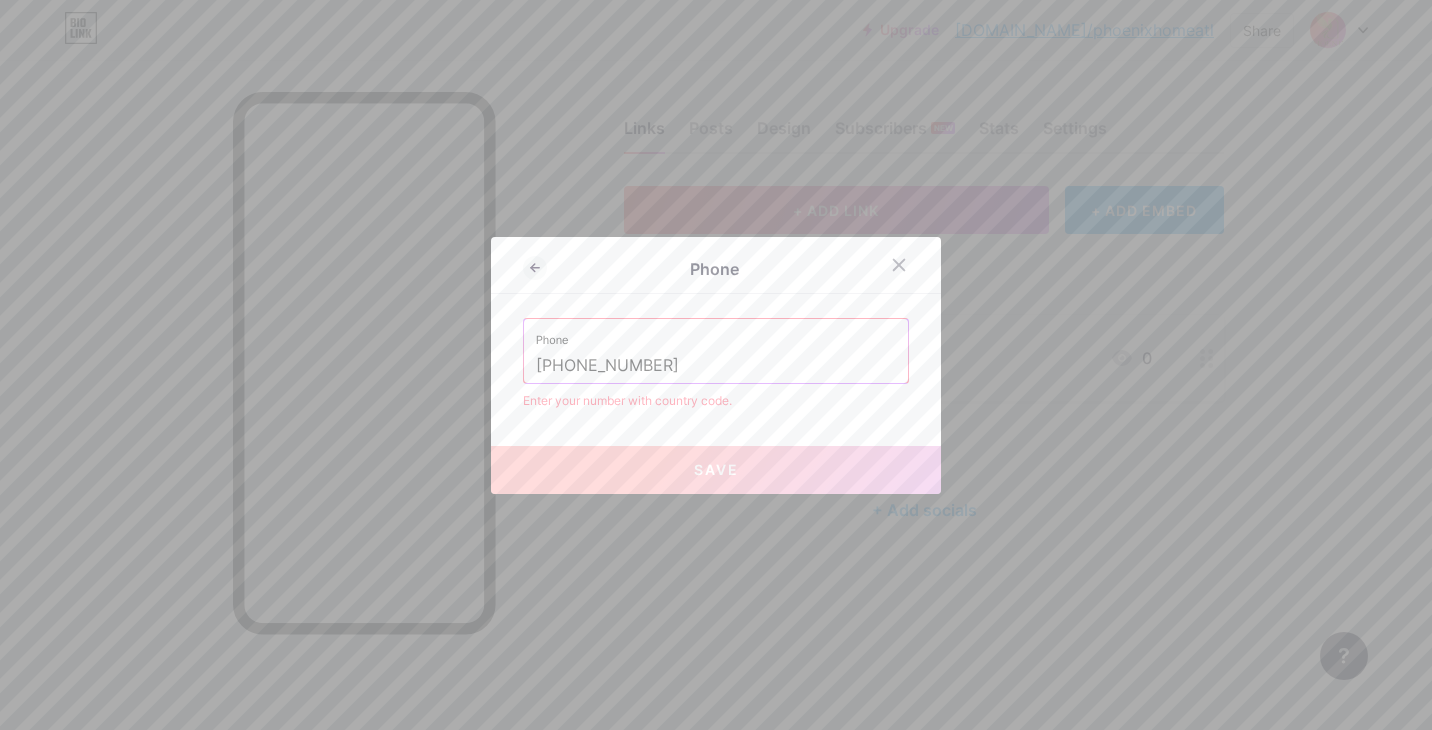 click on "[PHONE_NUMBER]" at bounding box center [716, 366] 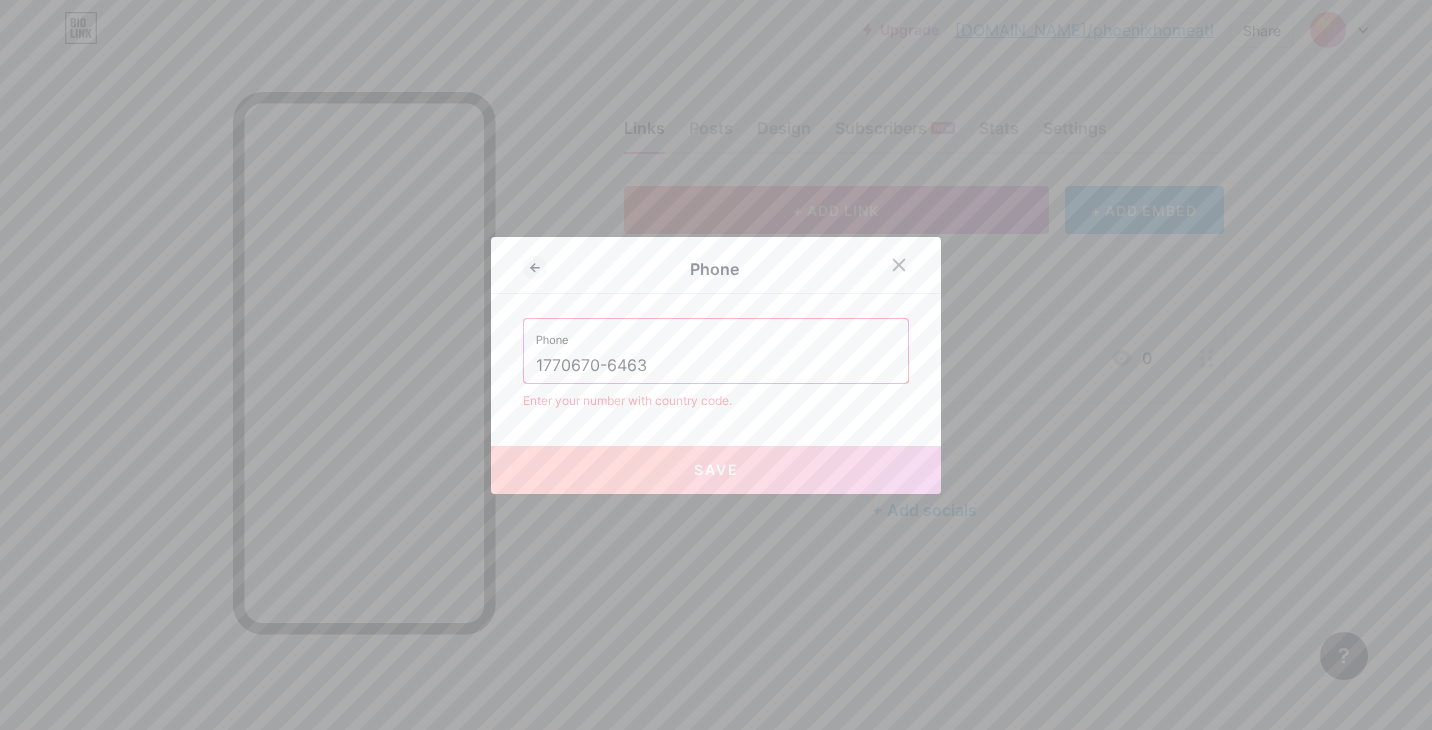 click on "1770670-6463" at bounding box center (716, 366) 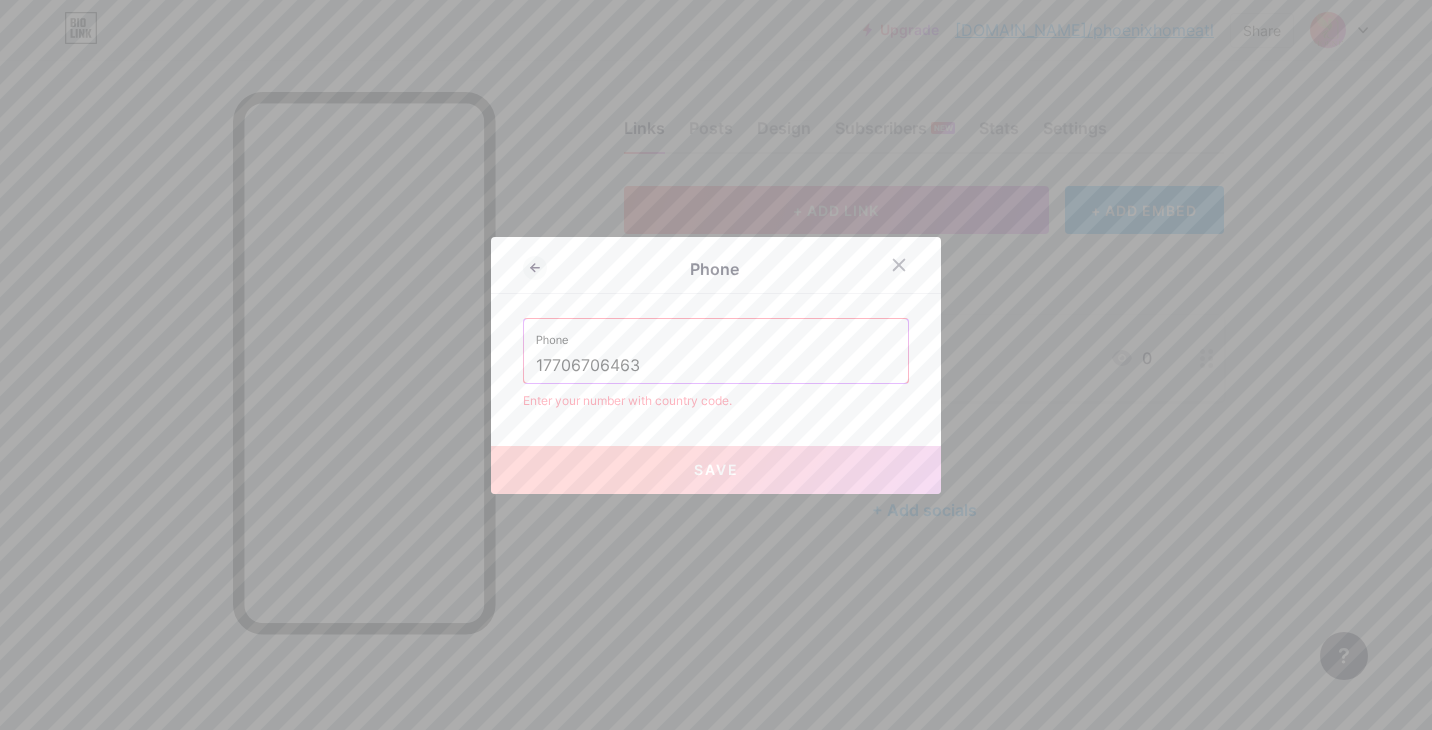 click on "Phone   [PHONE_NUMBER]" at bounding box center (716, 351) 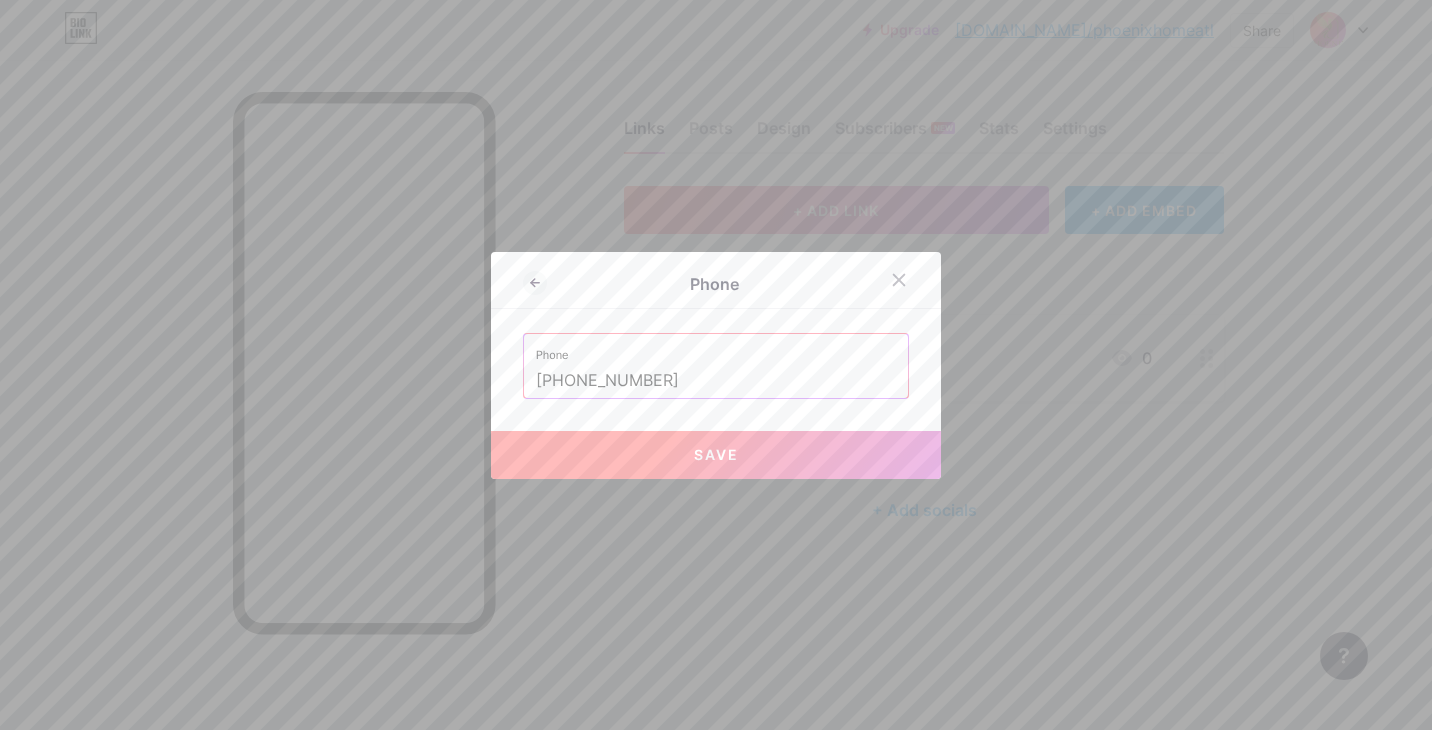 click on "Save" at bounding box center [716, 455] 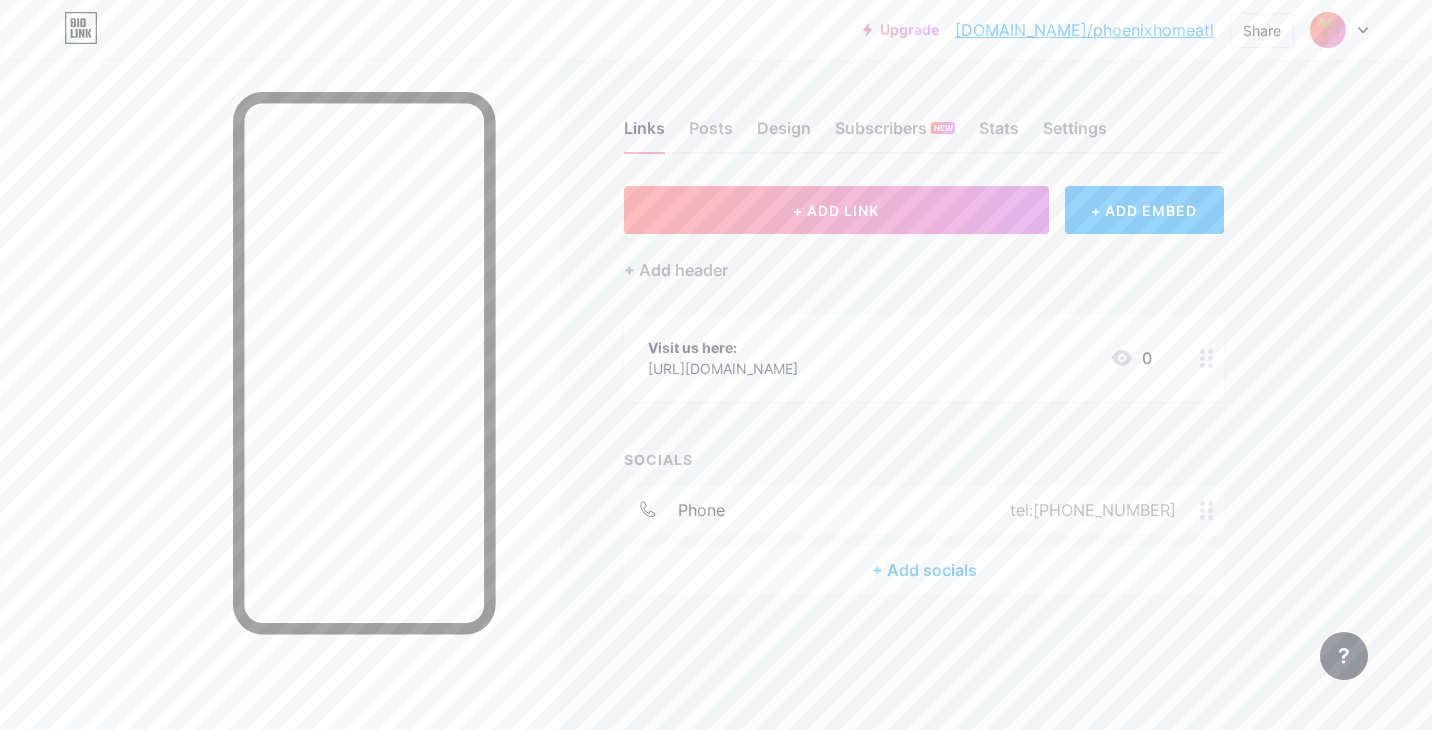 click on "+ Add socials" at bounding box center [924, 570] 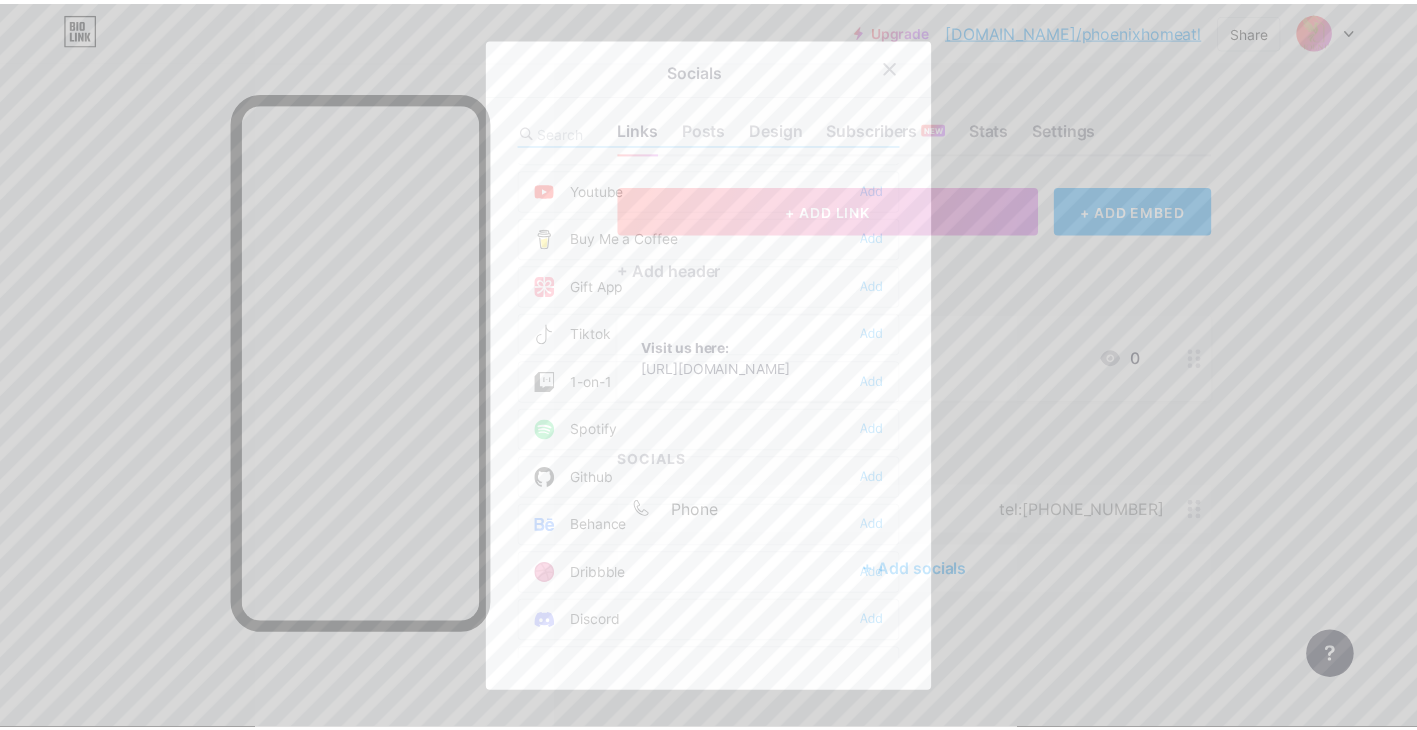 scroll, scrollTop: 0, scrollLeft: 0, axis: both 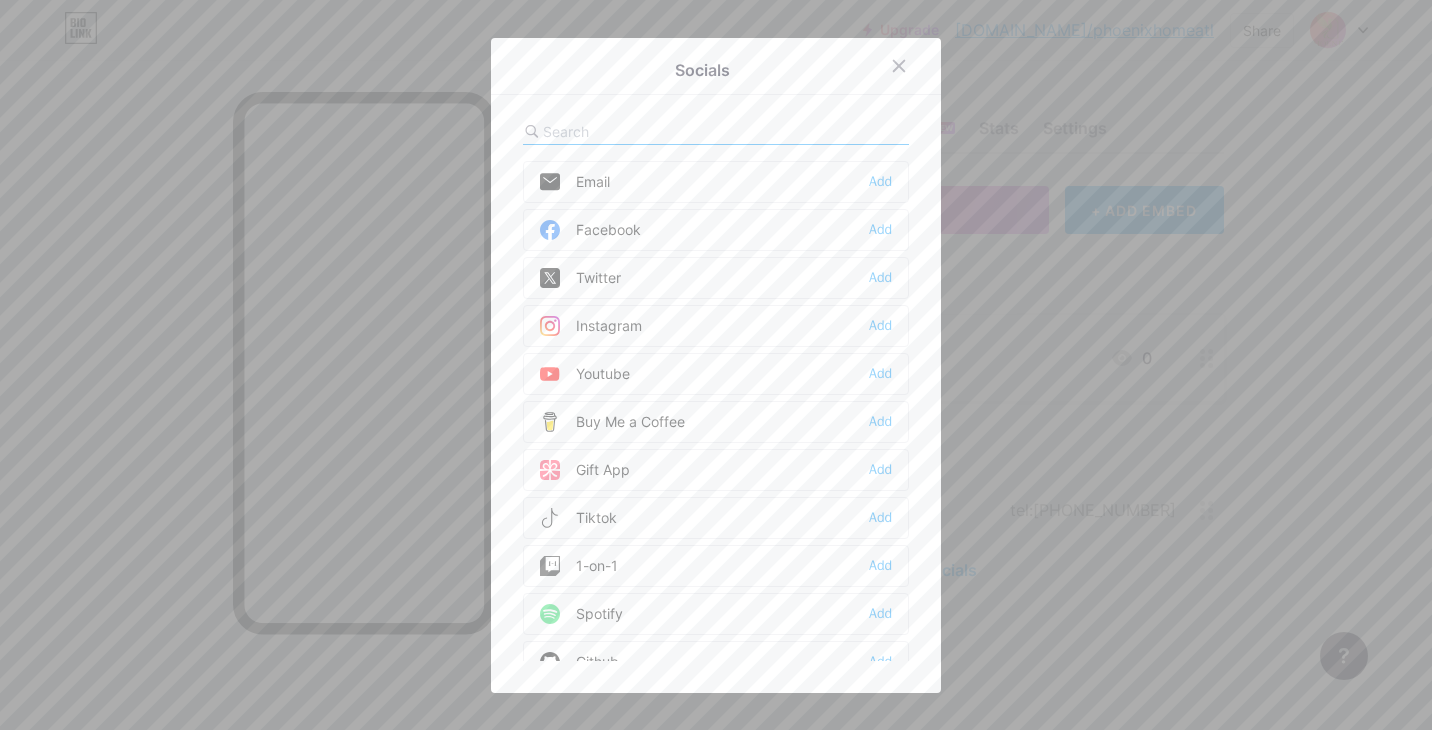 click at bounding box center [716, 365] 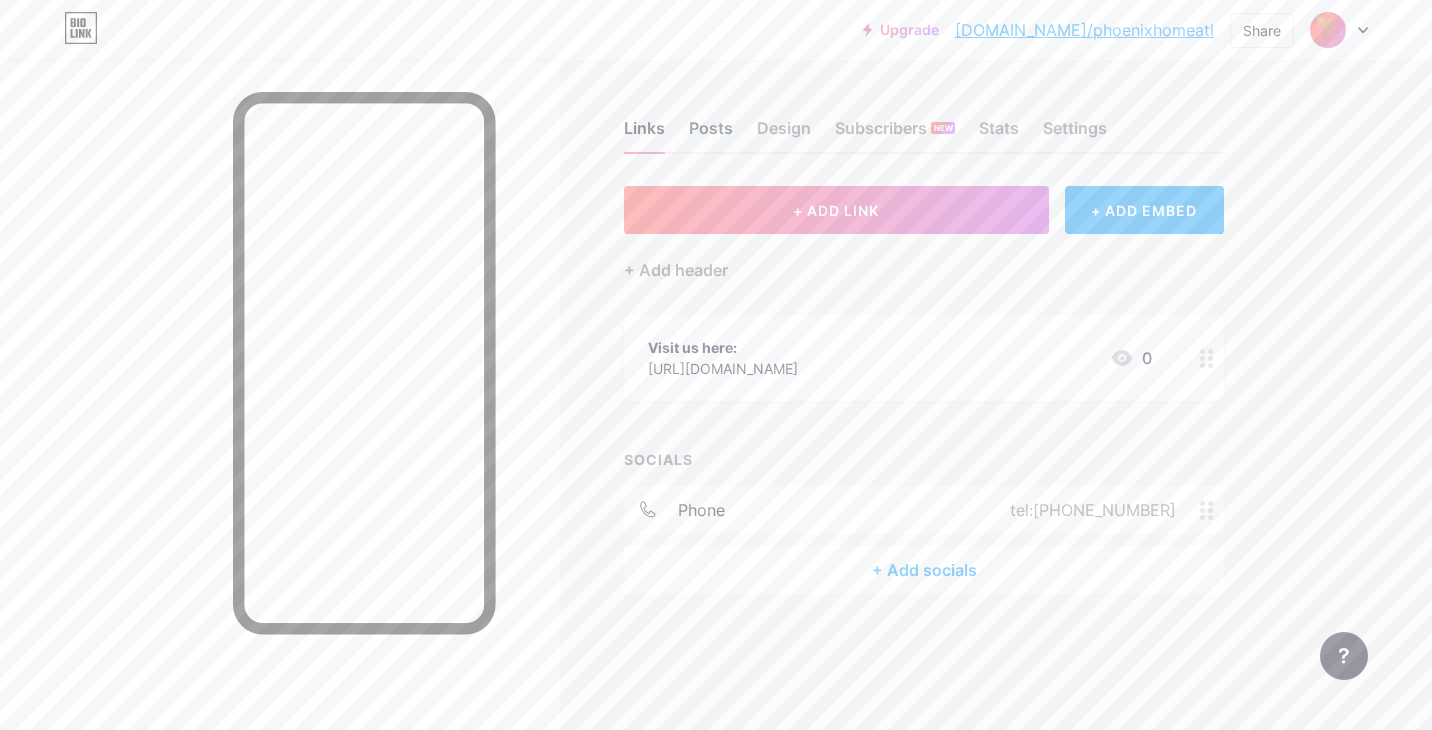 click on "Posts" at bounding box center [711, 134] 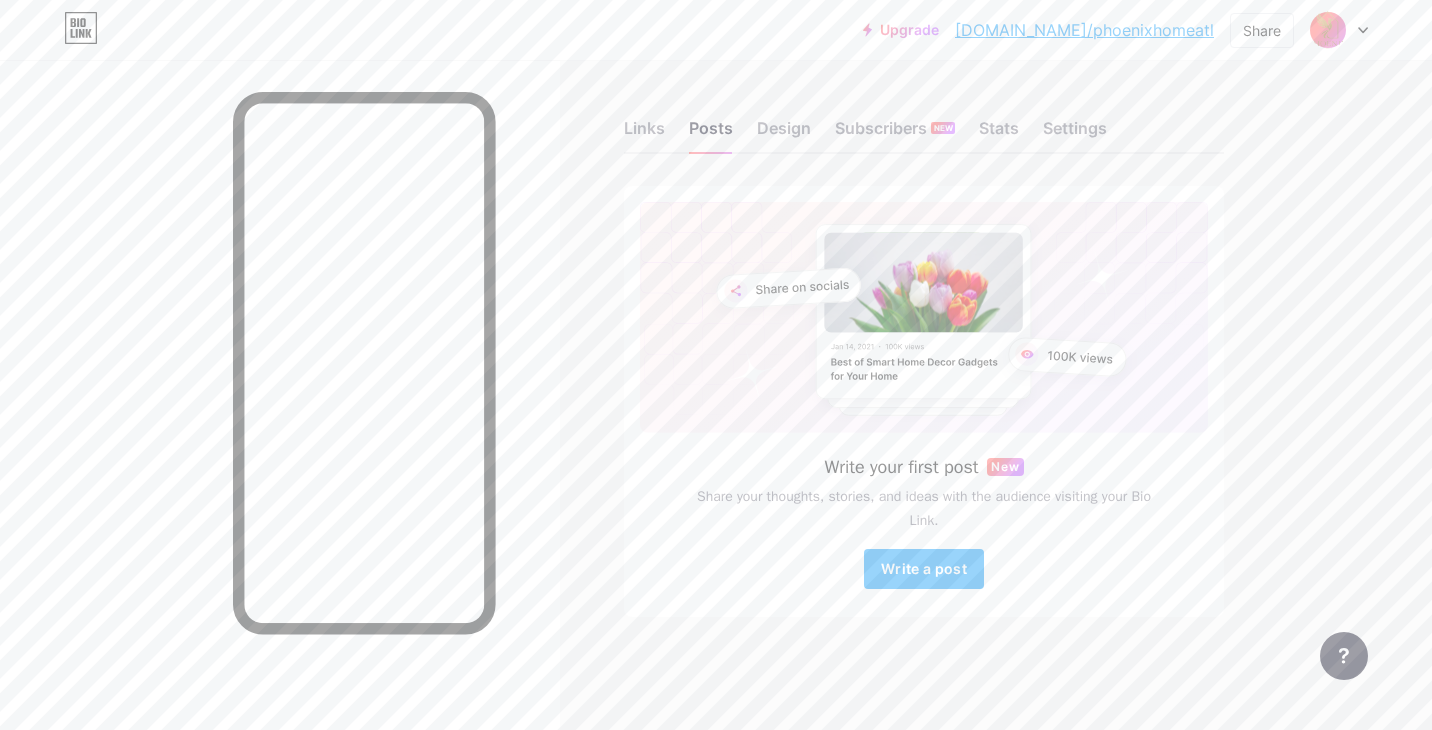 click on "Links
Posts
Design
Subscribers
NEW
Stats
Settings" at bounding box center [924, 119] 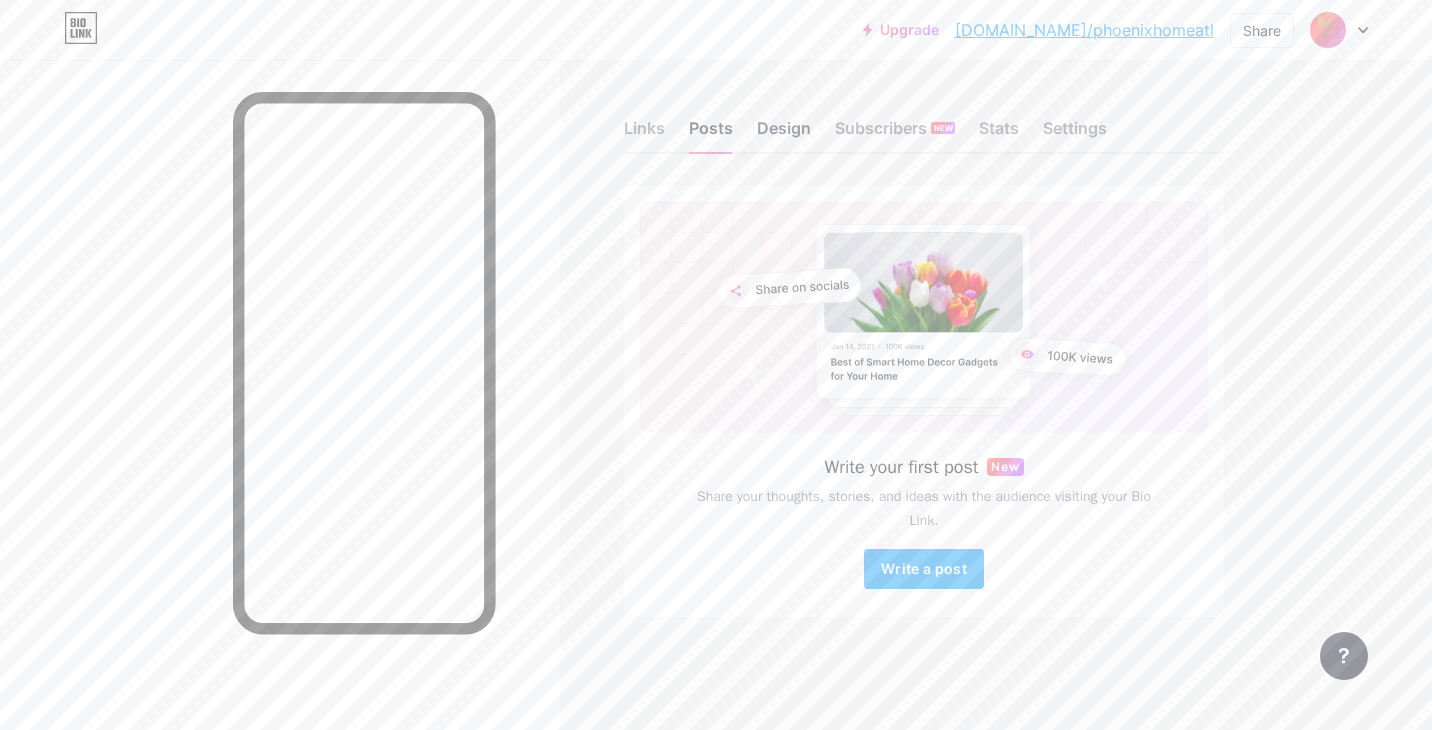 click on "Design" at bounding box center (784, 134) 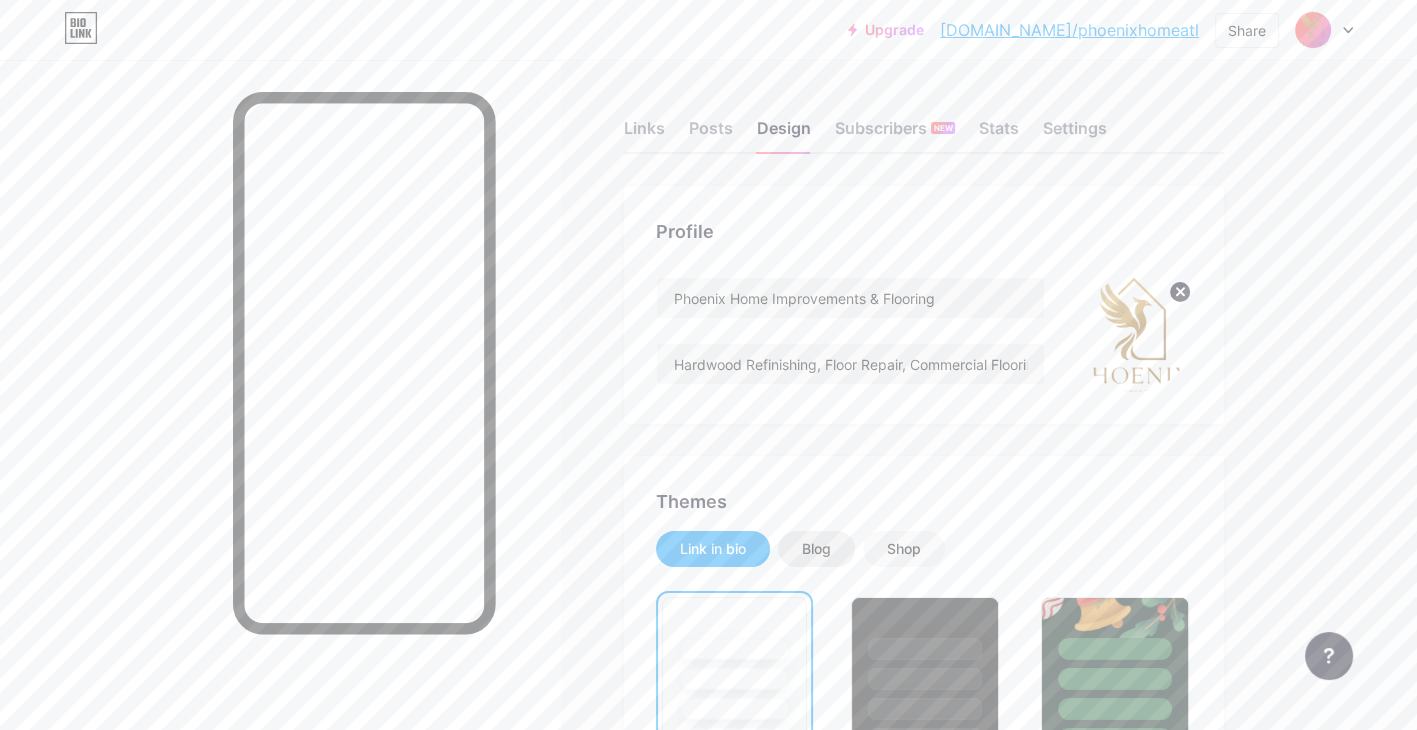 click on "Blog" at bounding box center [816, 549] 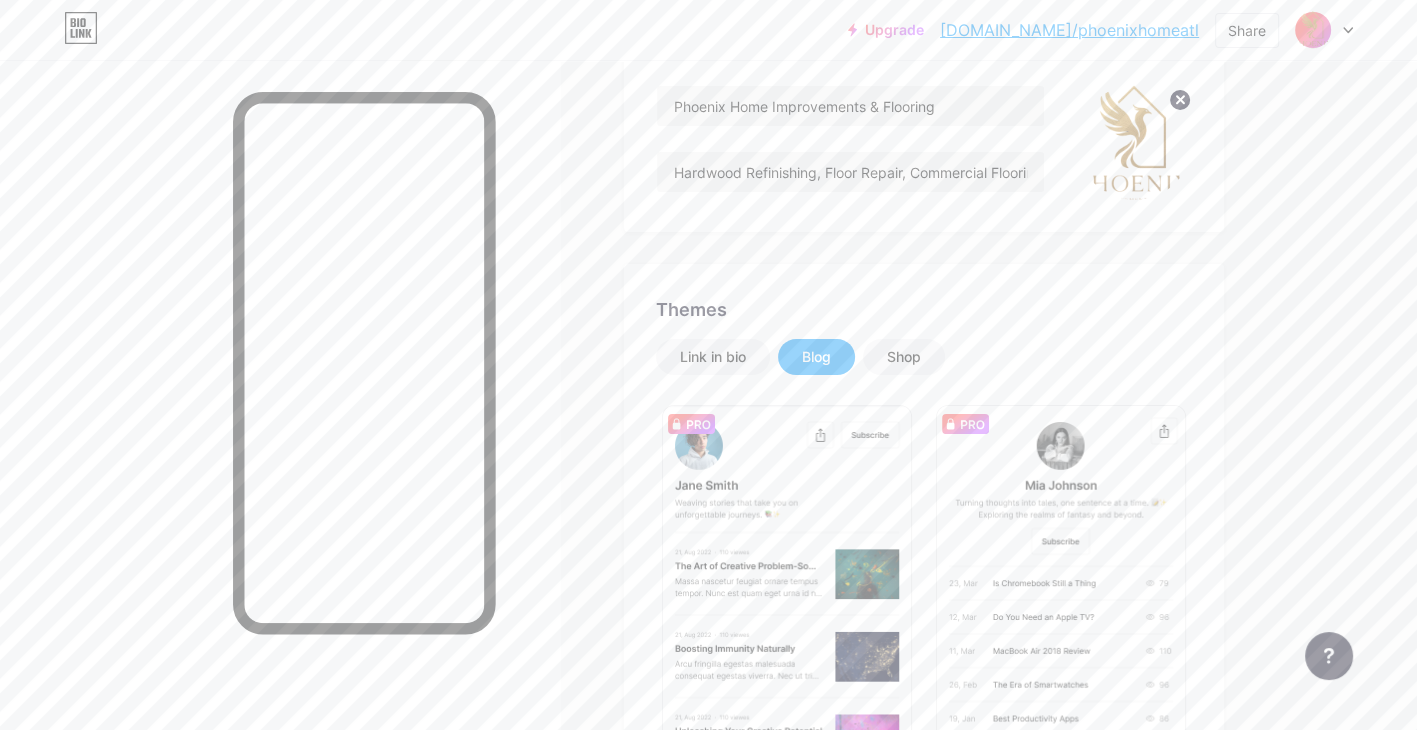 scroll, scrollTop: 105, scrollLeft: 0, axis: vertical 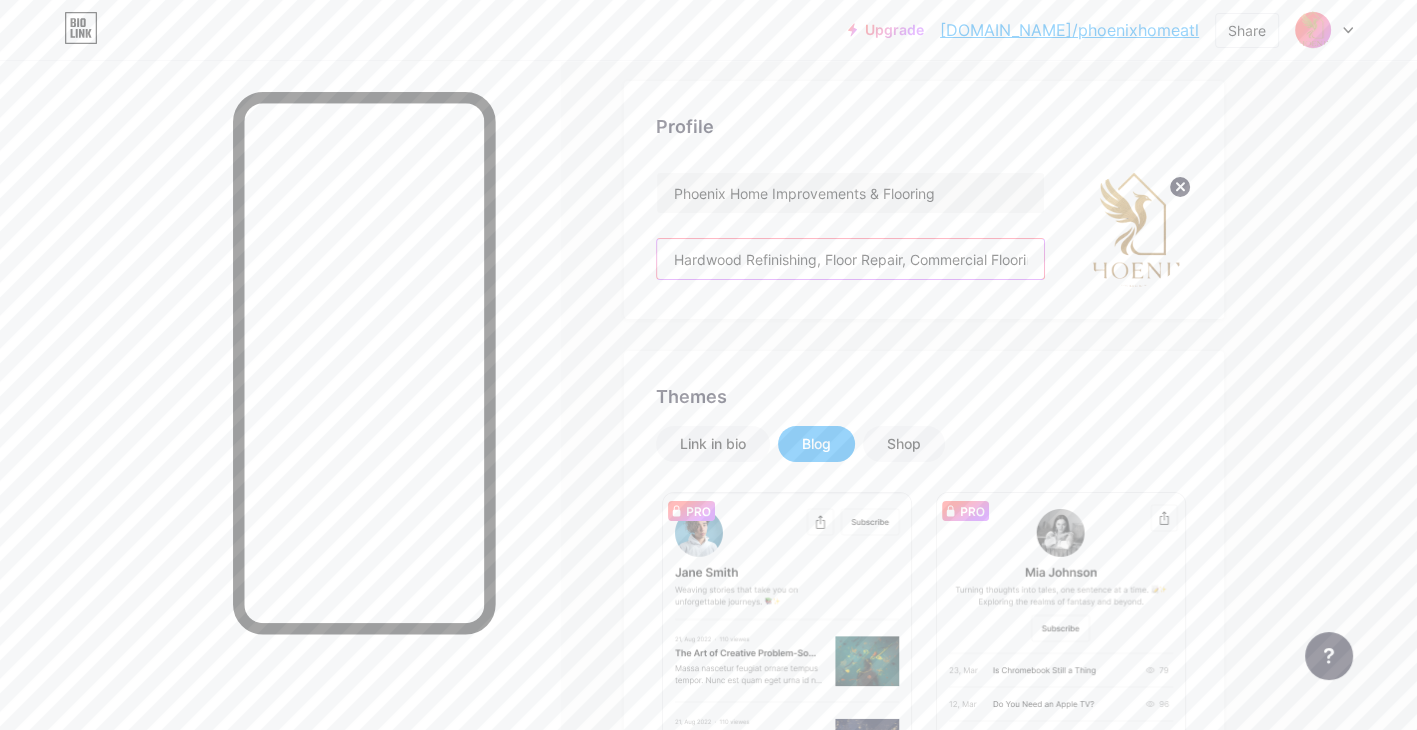 click on "Hardwood Refinishing, Floor Repair, Commercial Flooring" at bounding box center (850, 259) 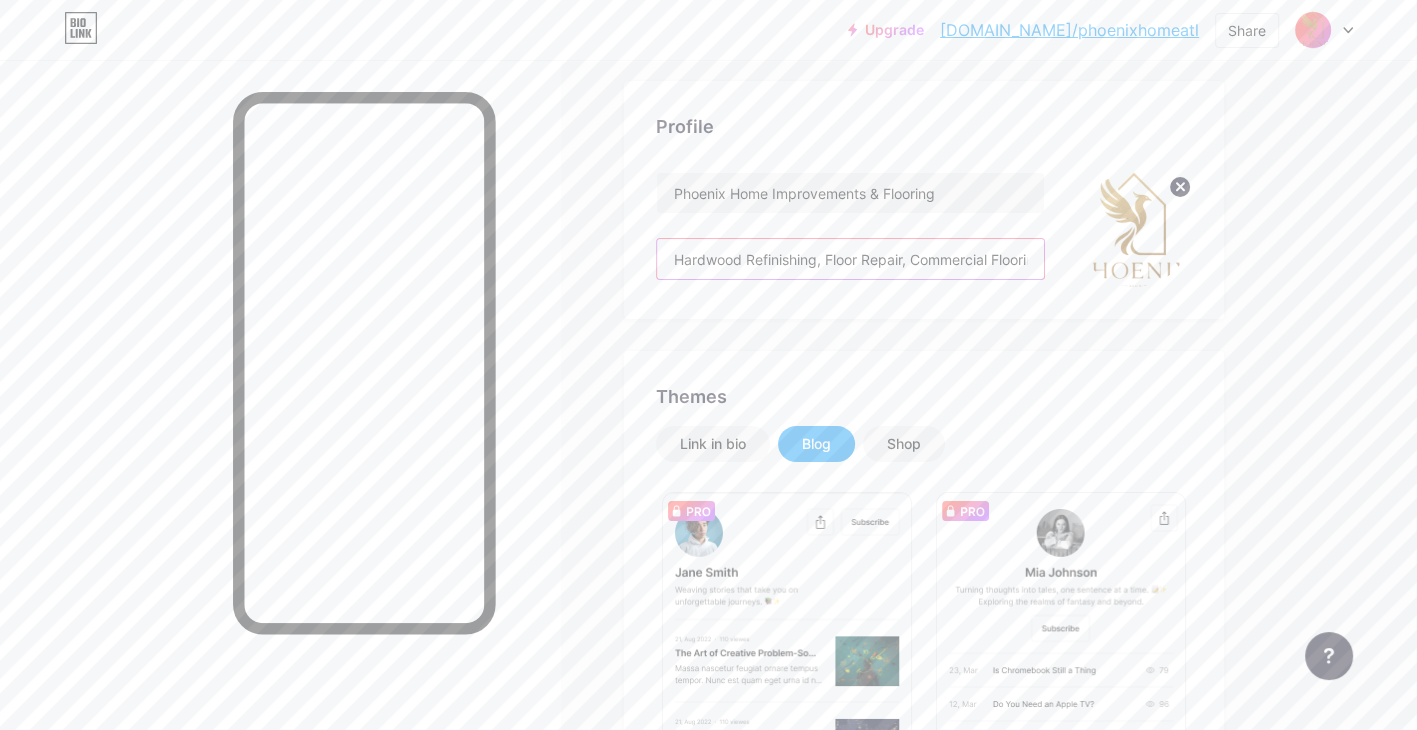 click on "Hardwood Refinishing, Floor Repair, Commercial Flooring" at bounding box center [850, 259] 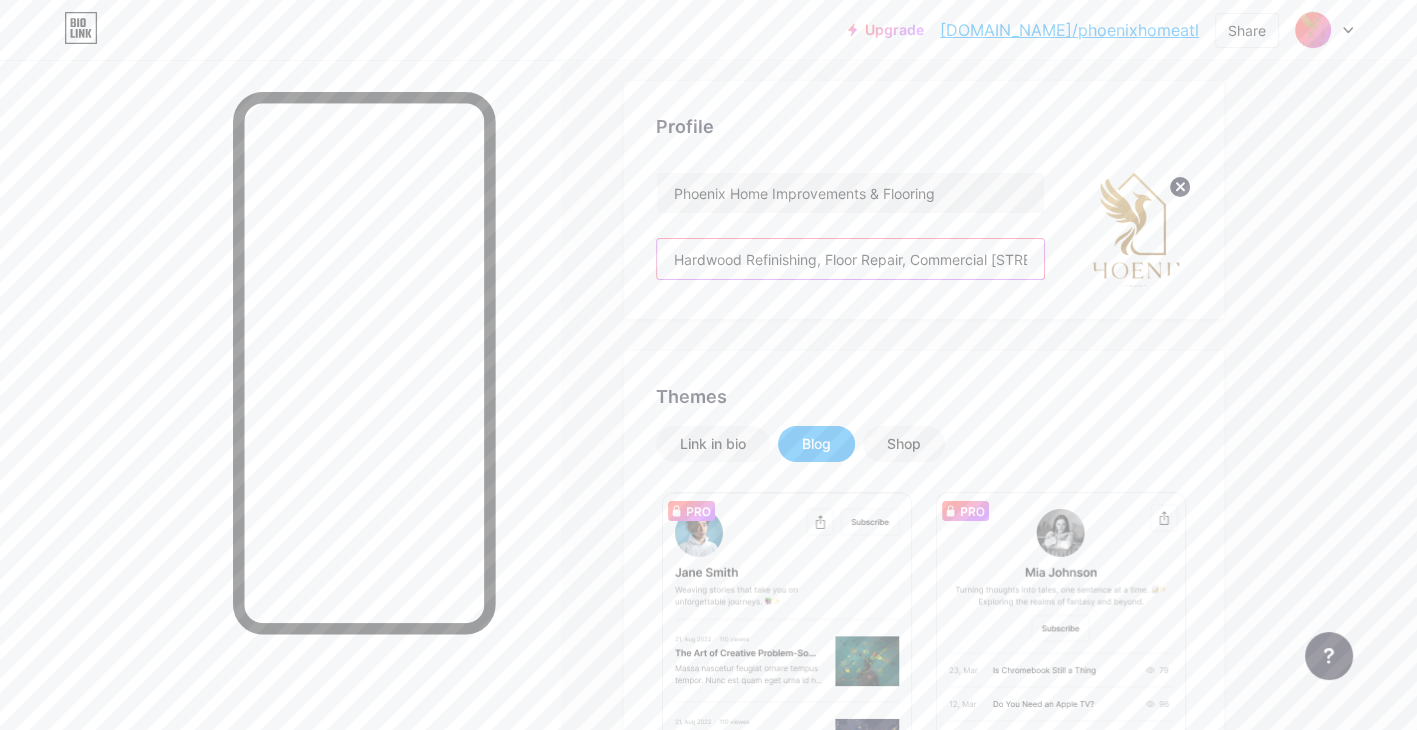 scroll, scrollTop: 0, scrollLeft: 368, axis: horizontal 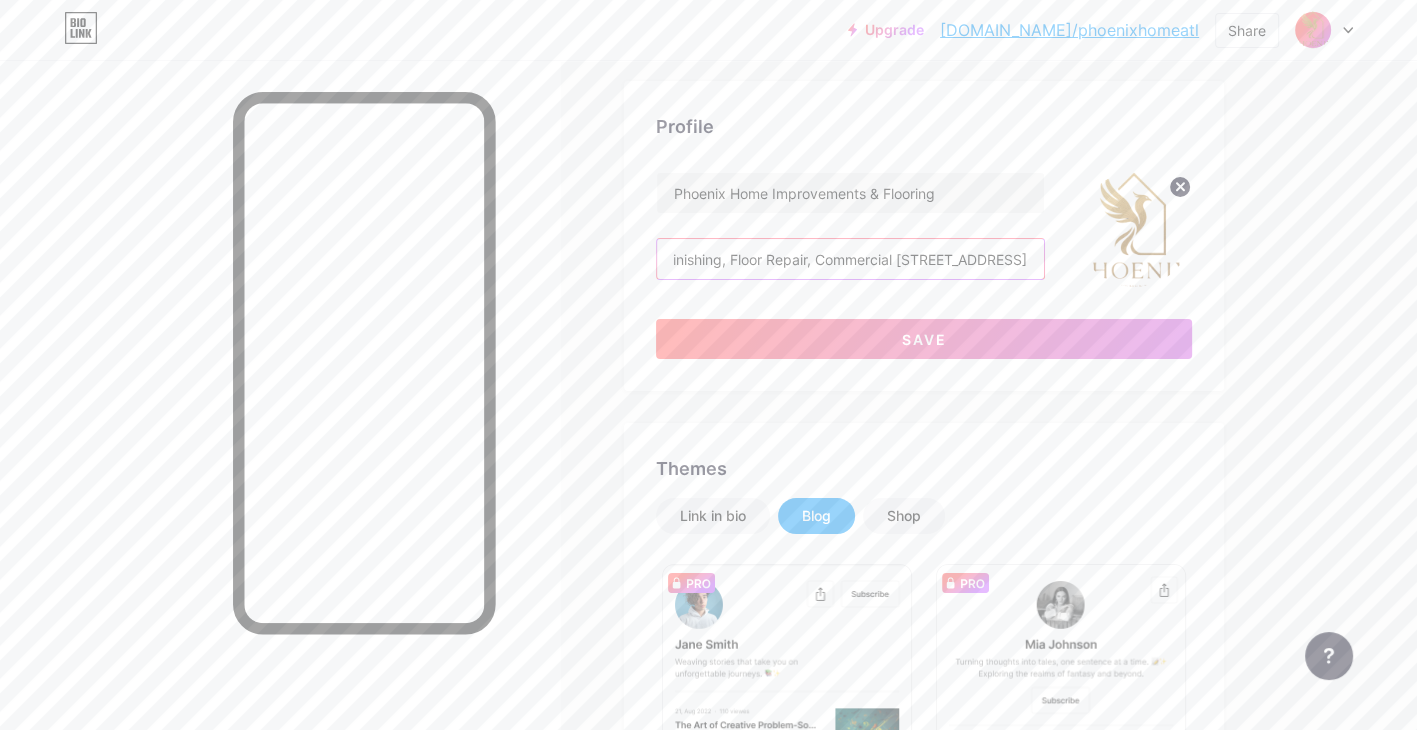 click on "Hardwood Refinishing, Floor Repair, Commercial [STREET_ADDRESS]" at bounding box center (850, 259) 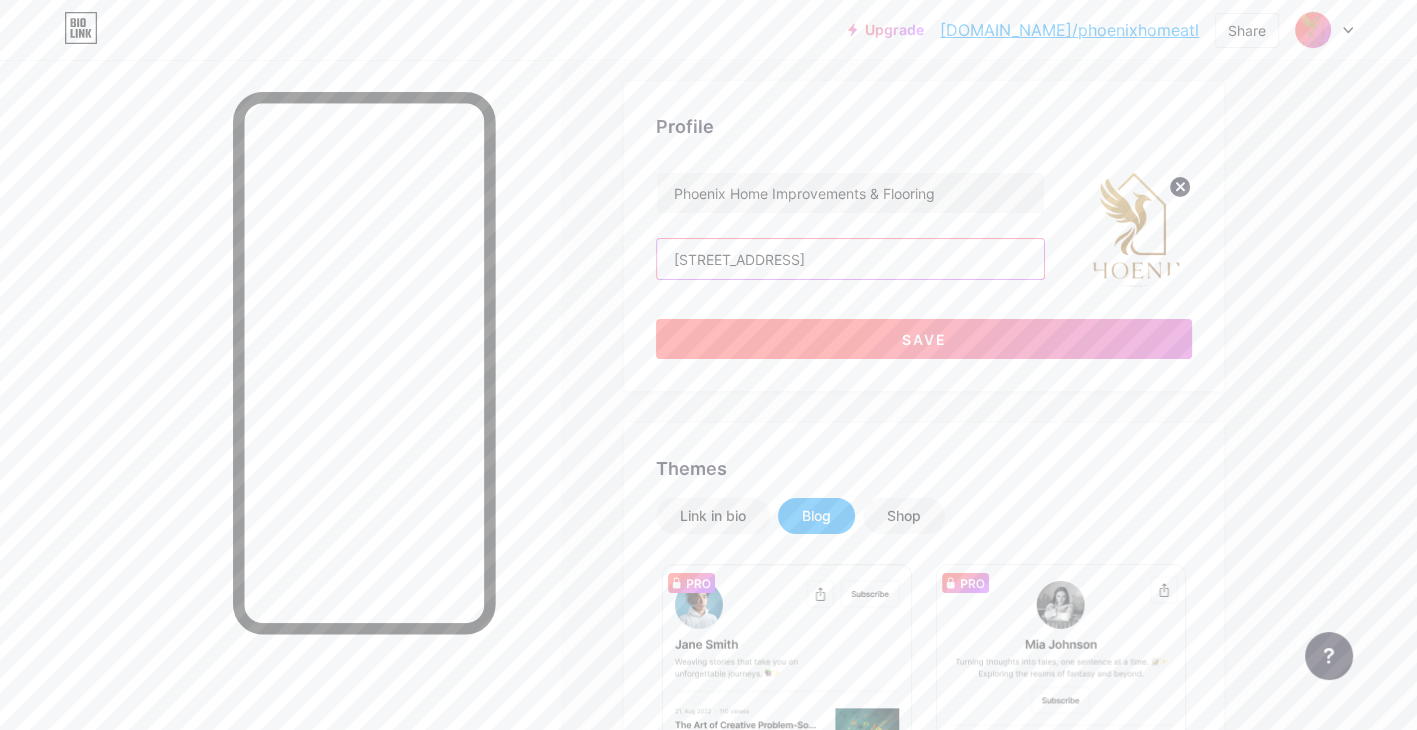 scroll, scrollTop: 0, scrollLeft: 12, axis: horizontal 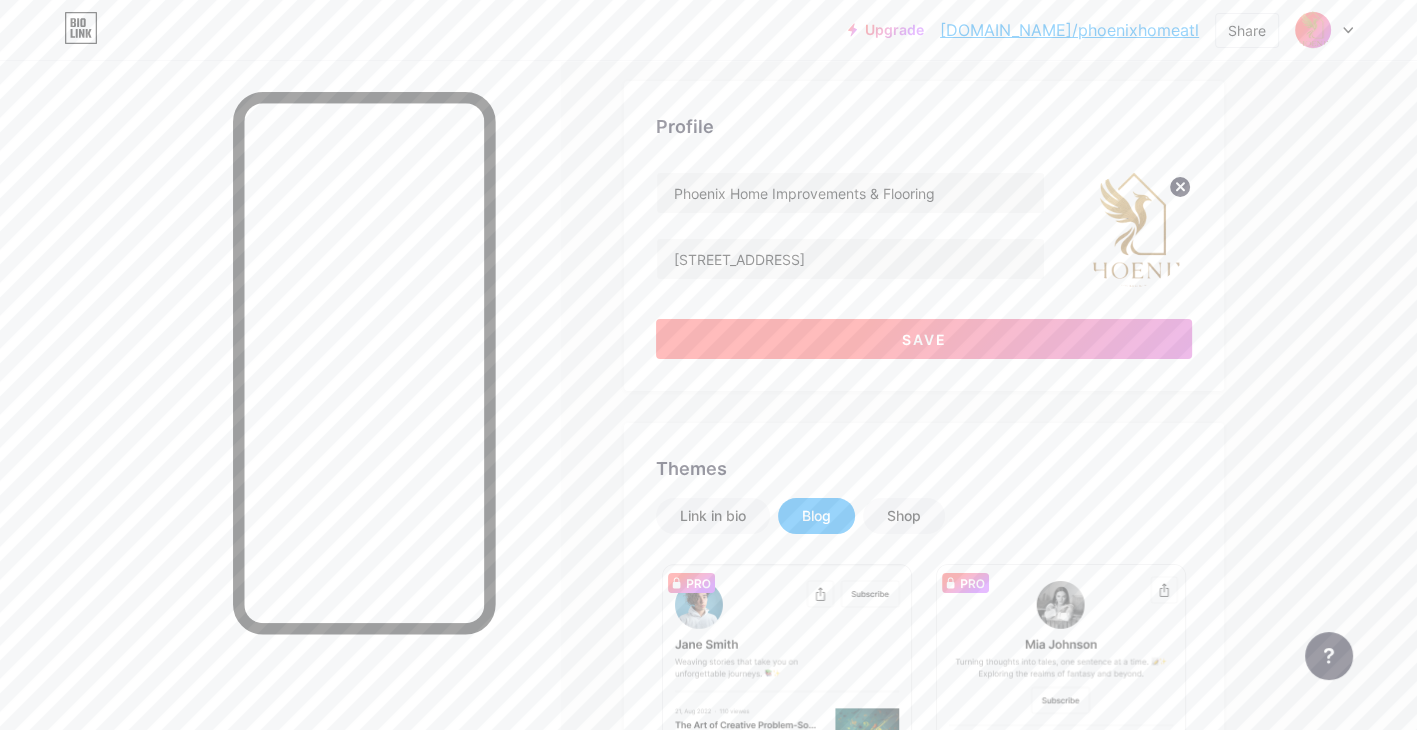 click on "Save" at bounding box center [924, 339] 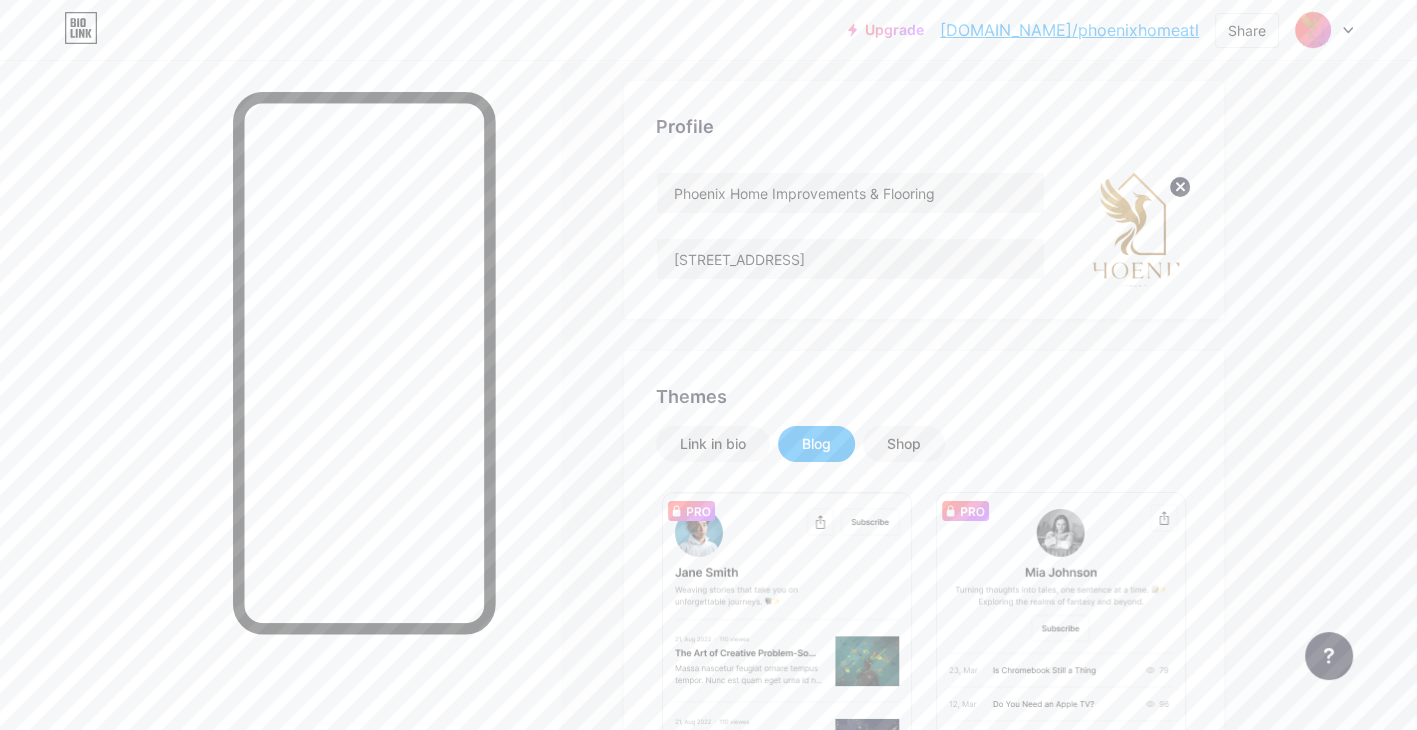 click on "[DOMAIN_NAME]/phoenixhomeatl" at bounding box center (1069, 30) 